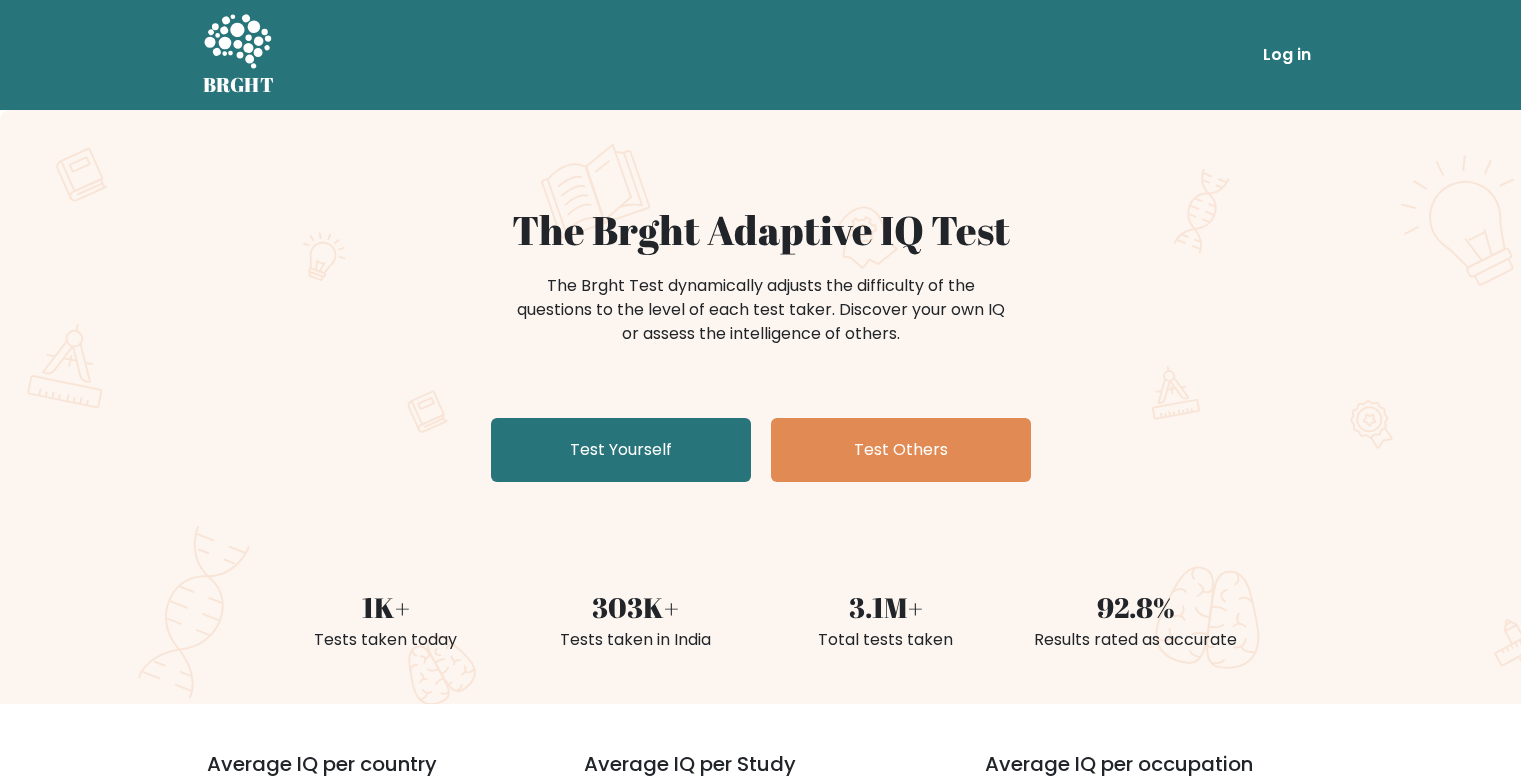 scroll, scrollTop: 0, scrollLeft: 0, axis: both 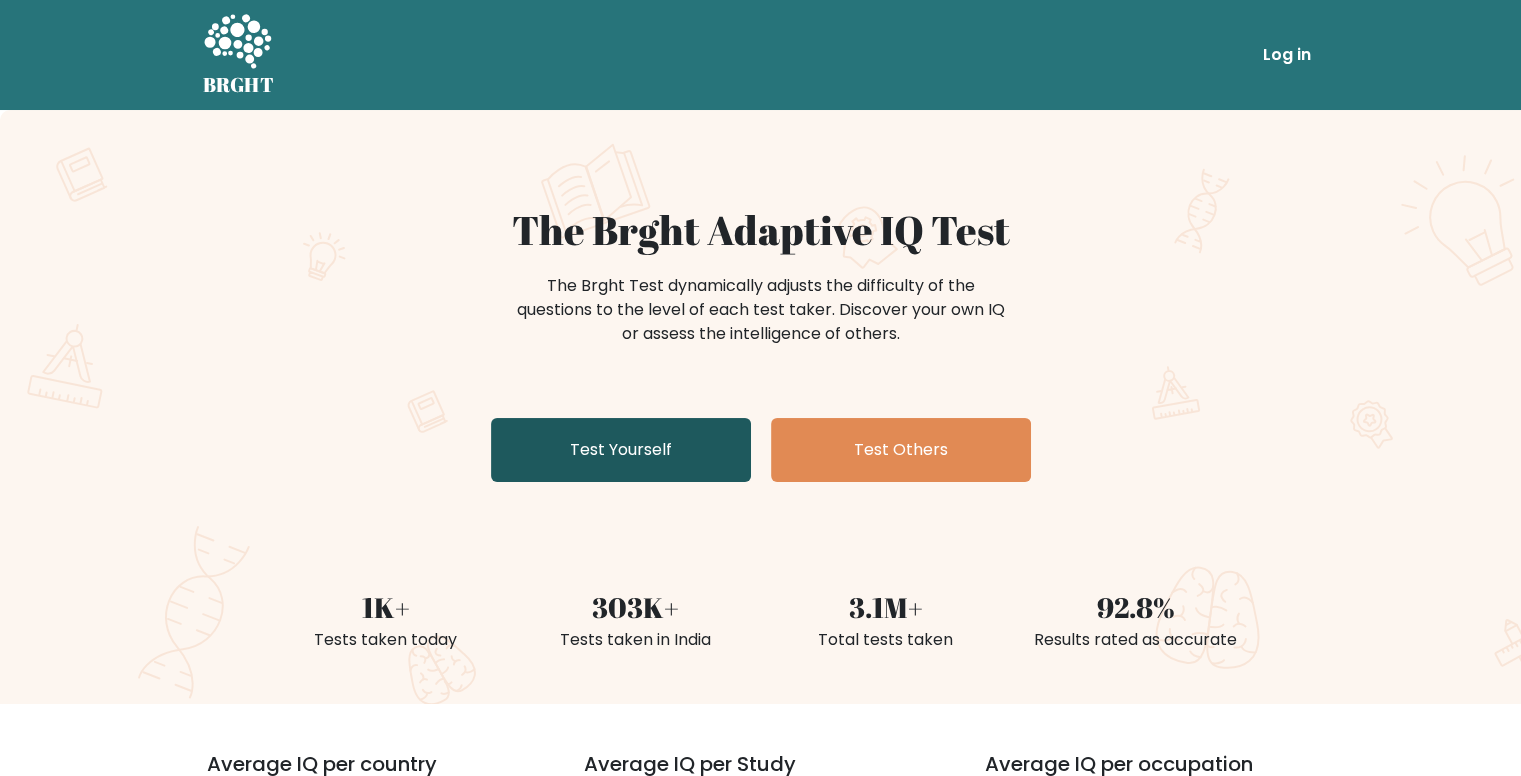 click on "Test Yourself" at bounding box center [621, 450] 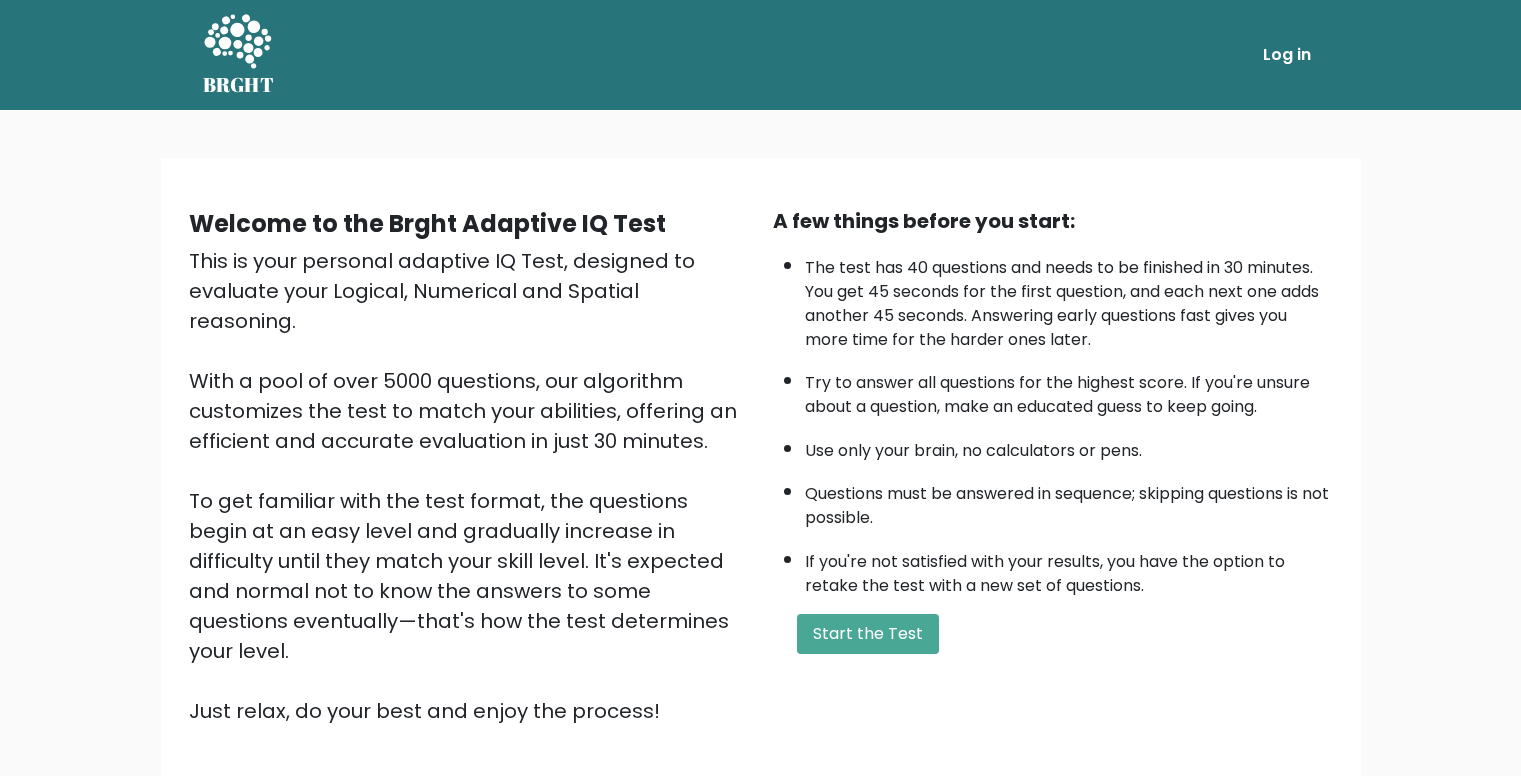 scroll, scrollTop: 0, scrollLeft: 0, axis: both 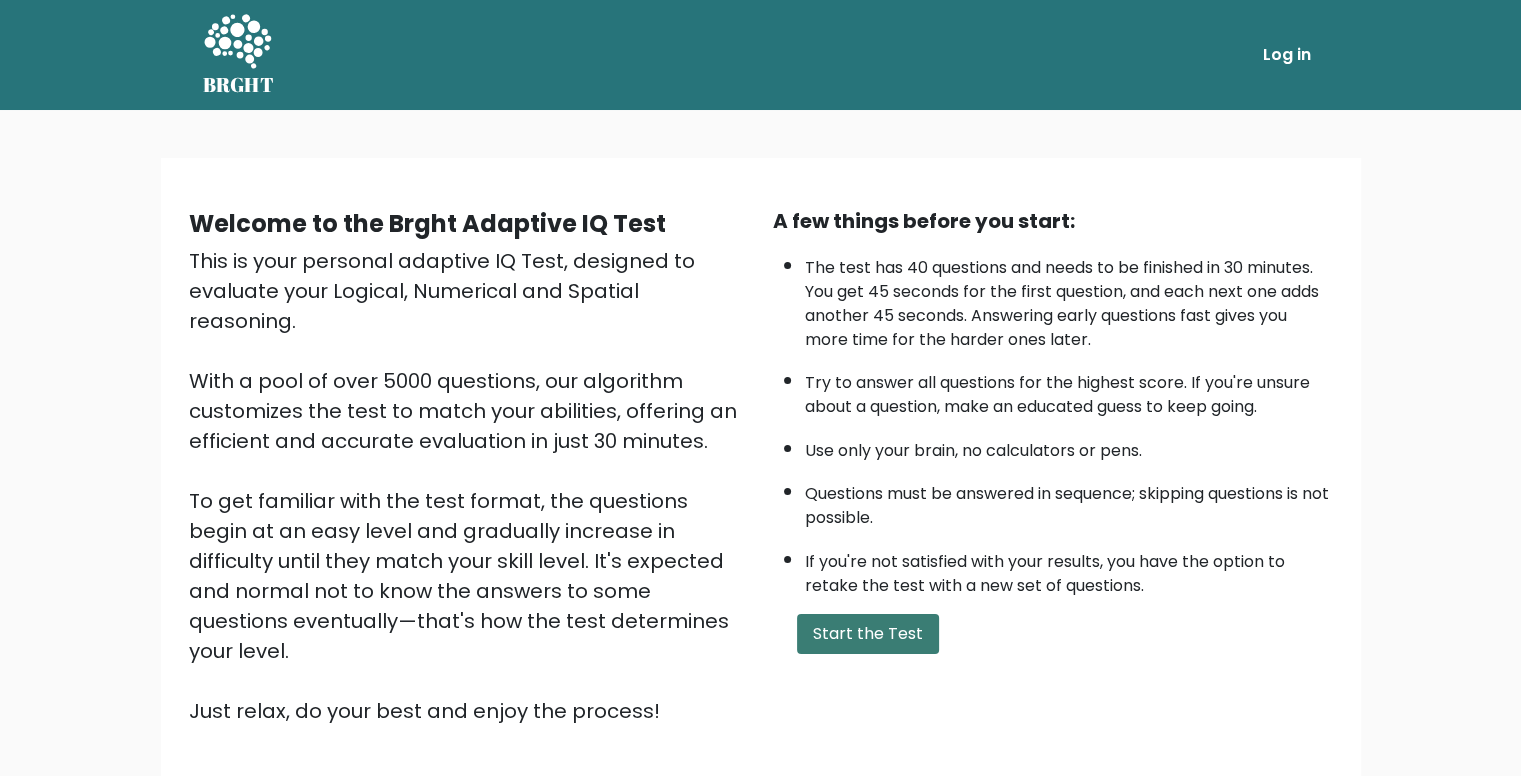 click on "Start the Test" at bounding box center [868, 634] 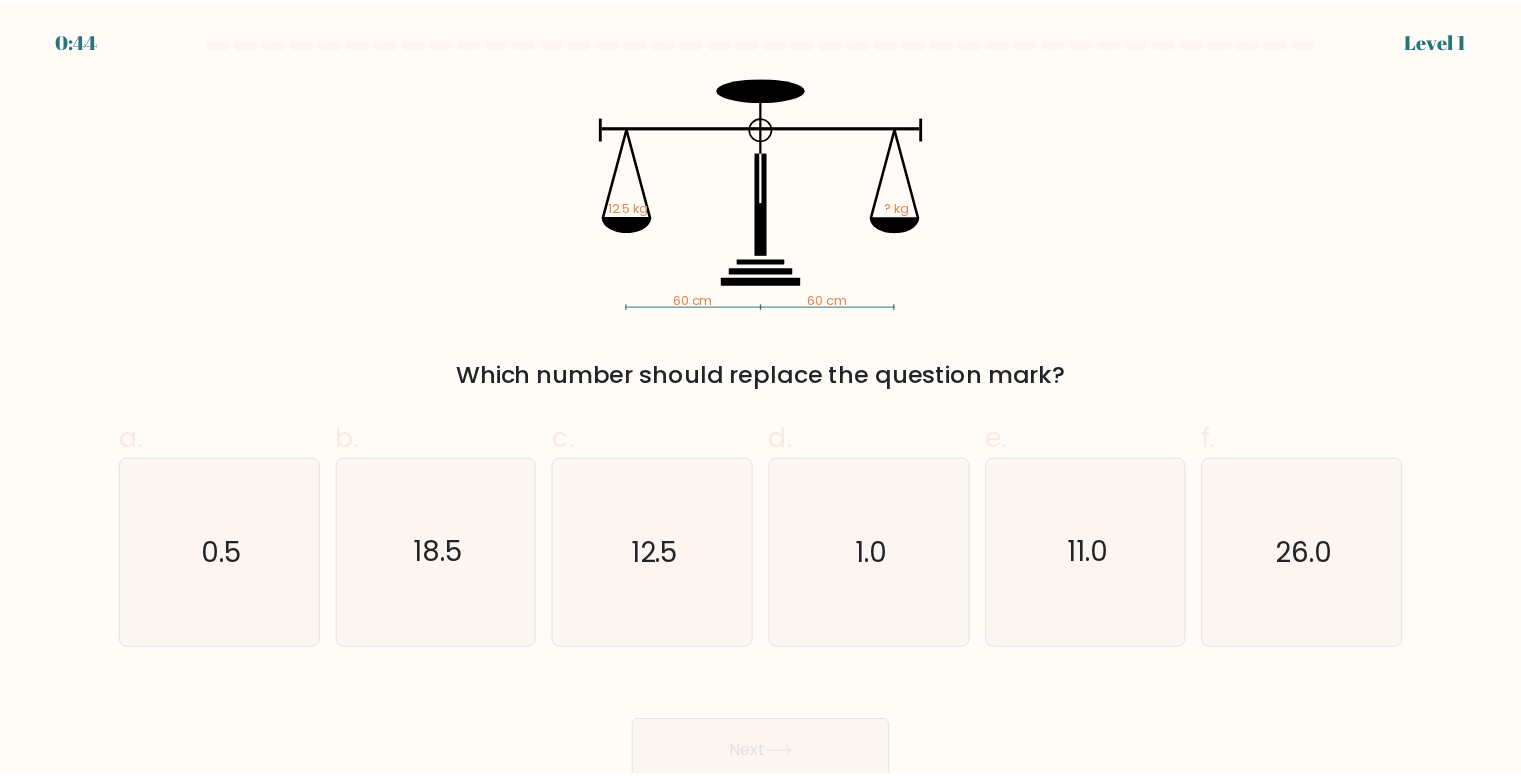 scroll, scrollTop: 0, scrollLeft: 0, axis: both 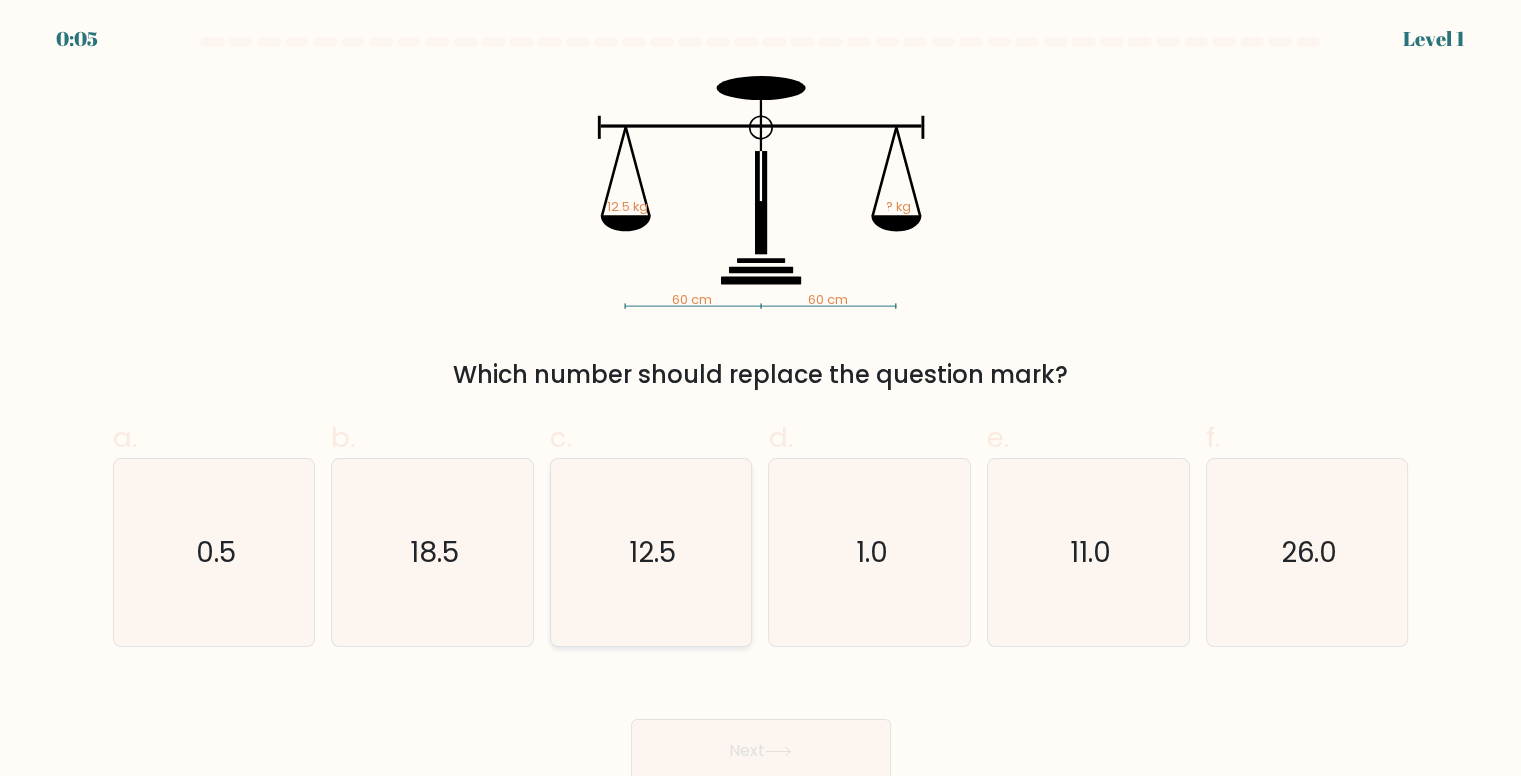 click on "12.5" 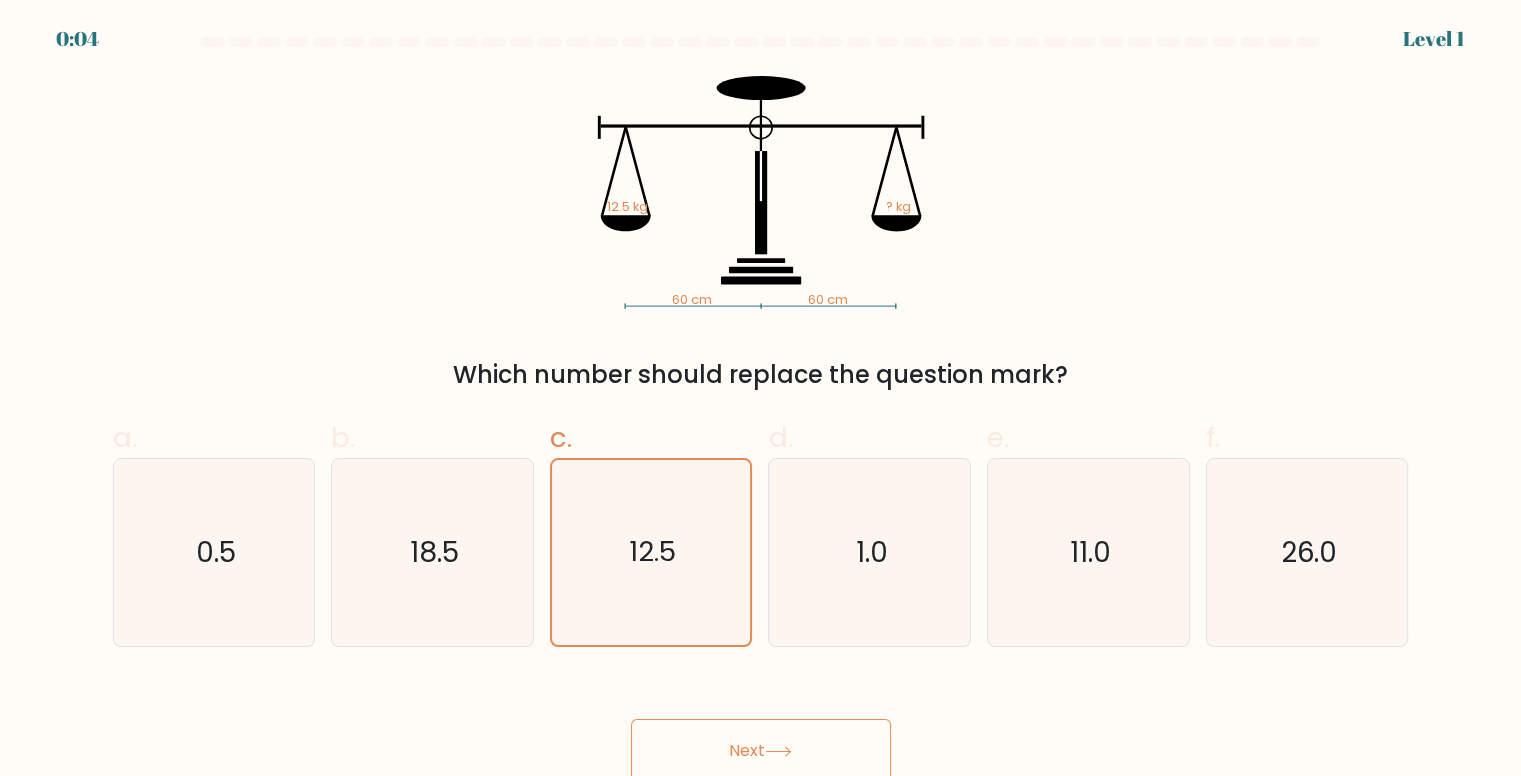 click on "Next" at bounding box center (761, 751) 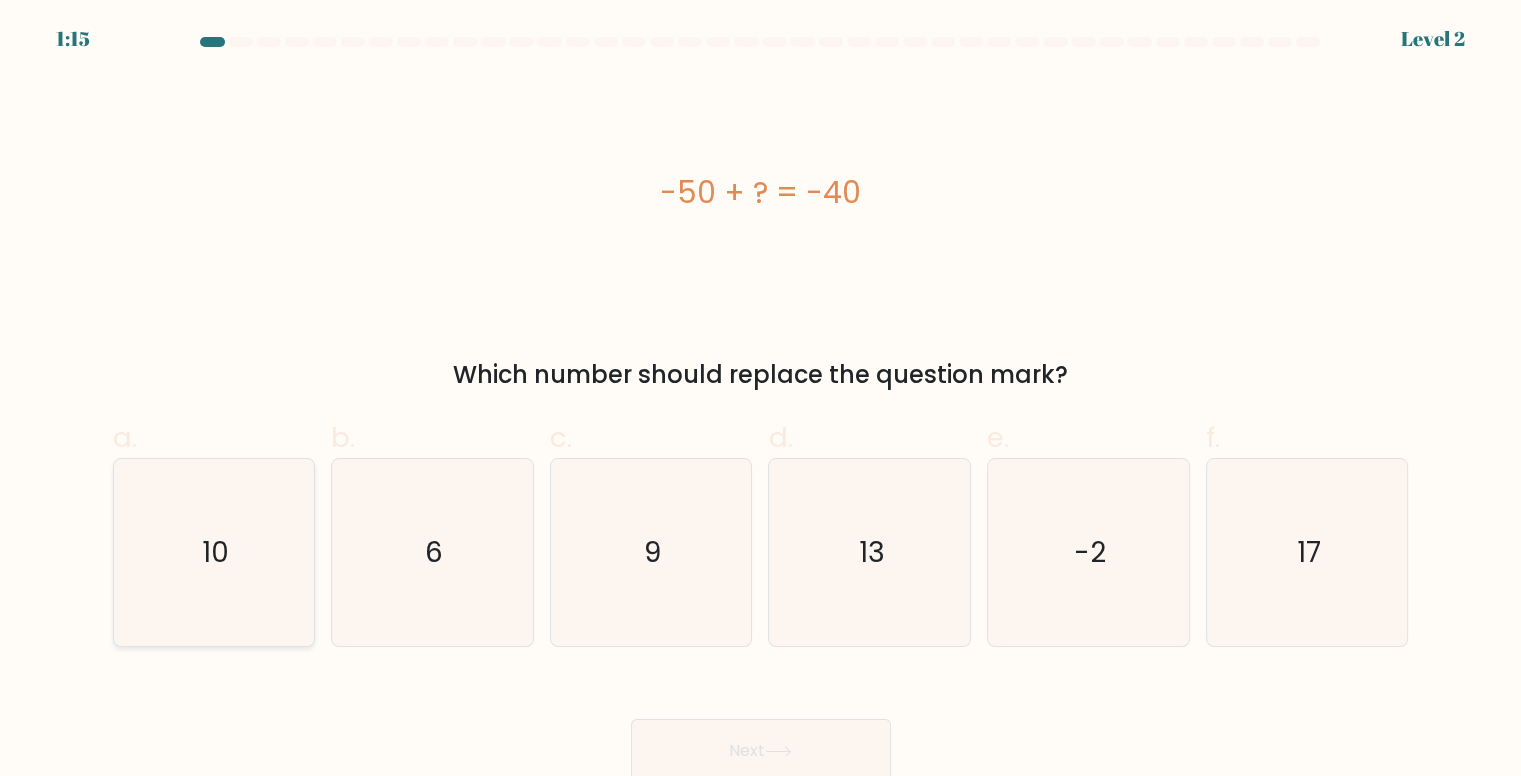 click on "10" 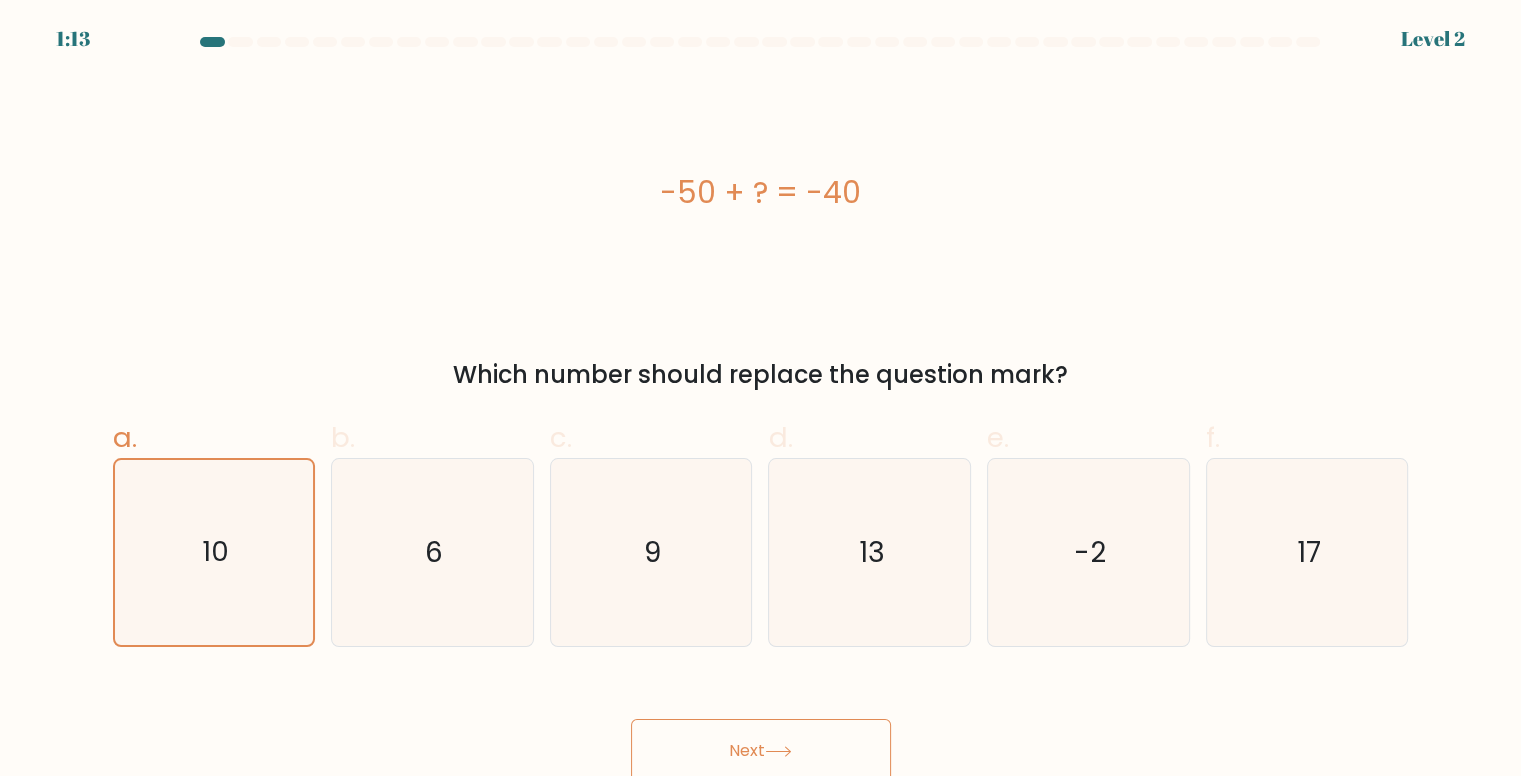click on "Next" at bounding box center (761, 751) 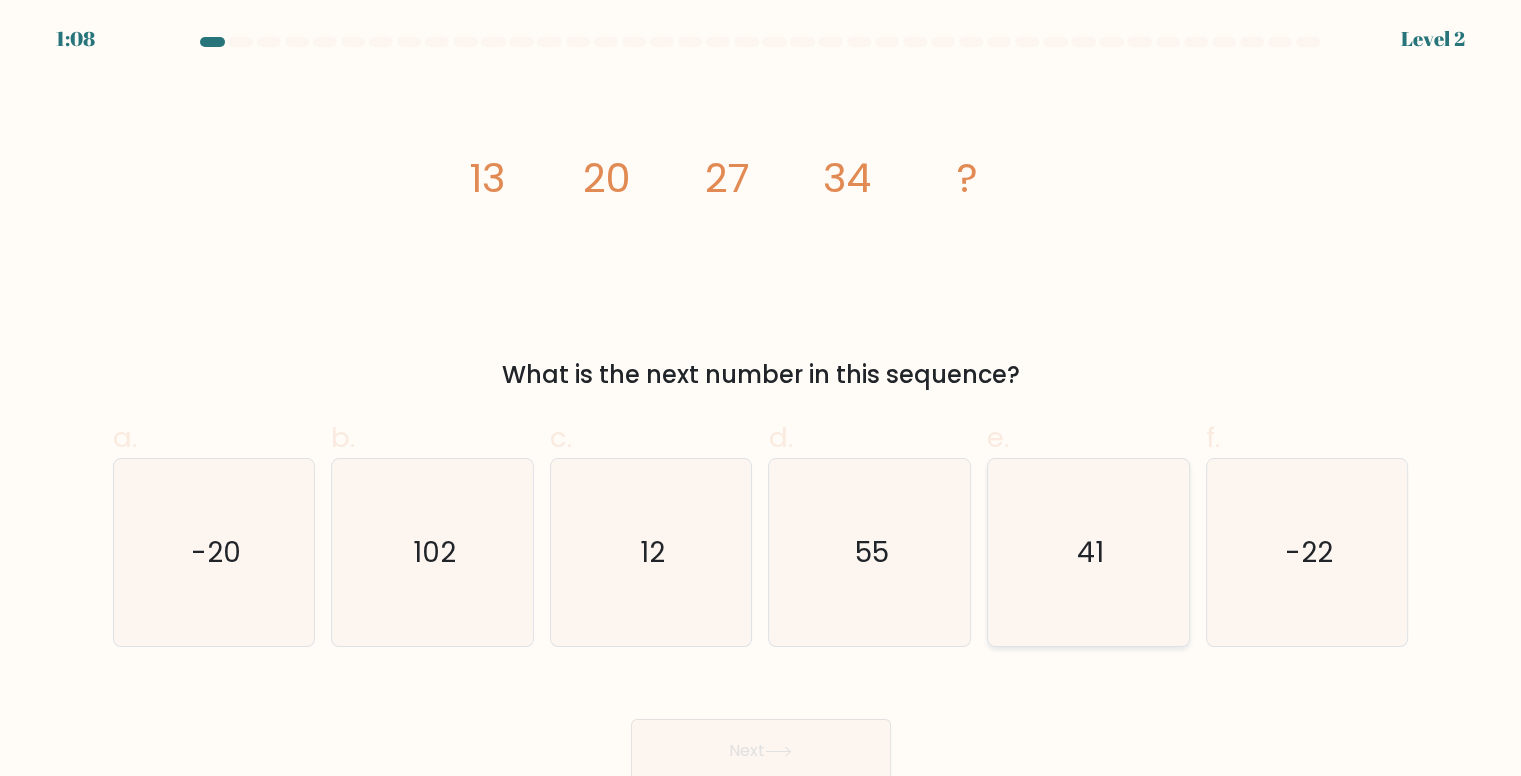 click on "41" 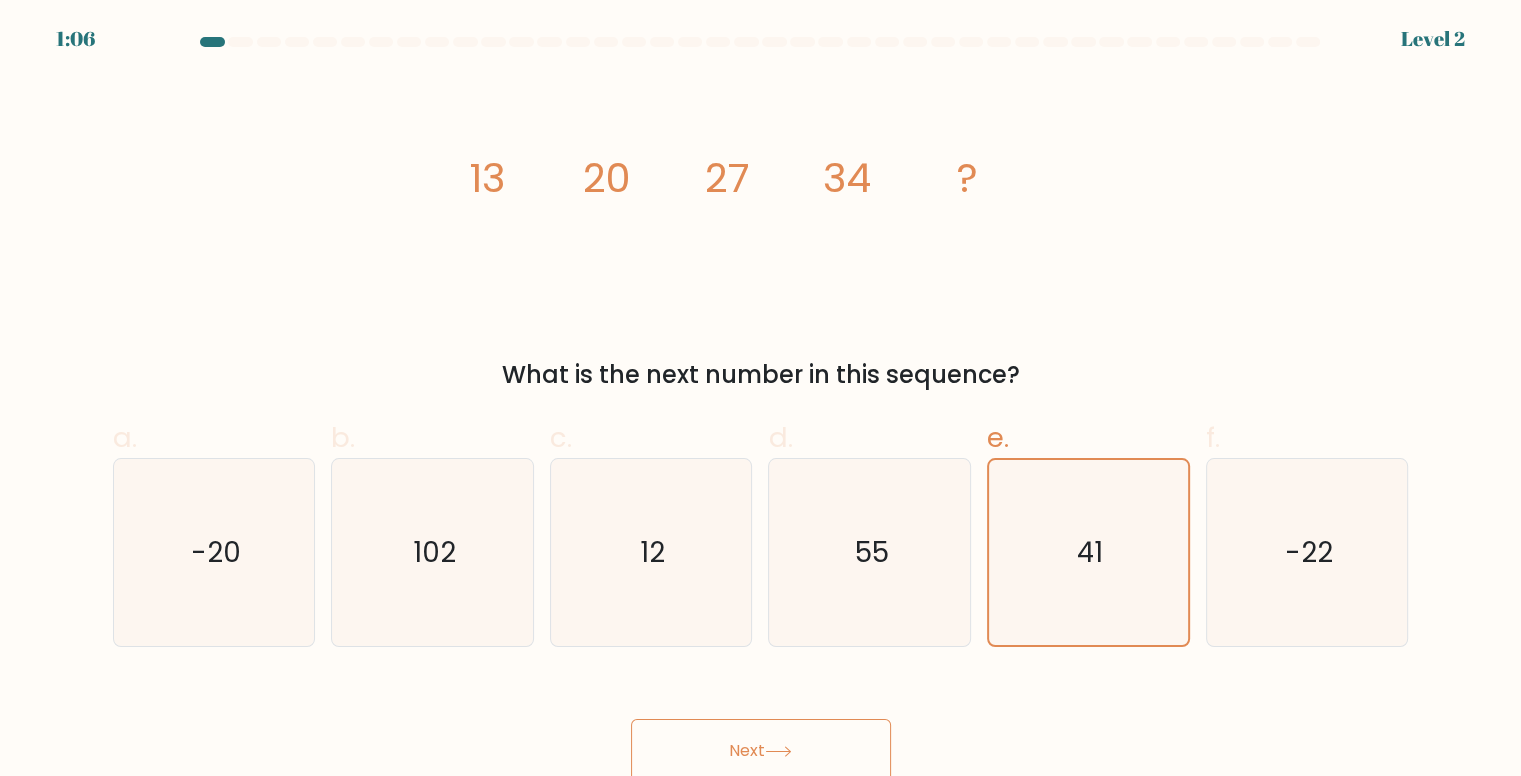 click on "Next" at bounding box center [761, 751] 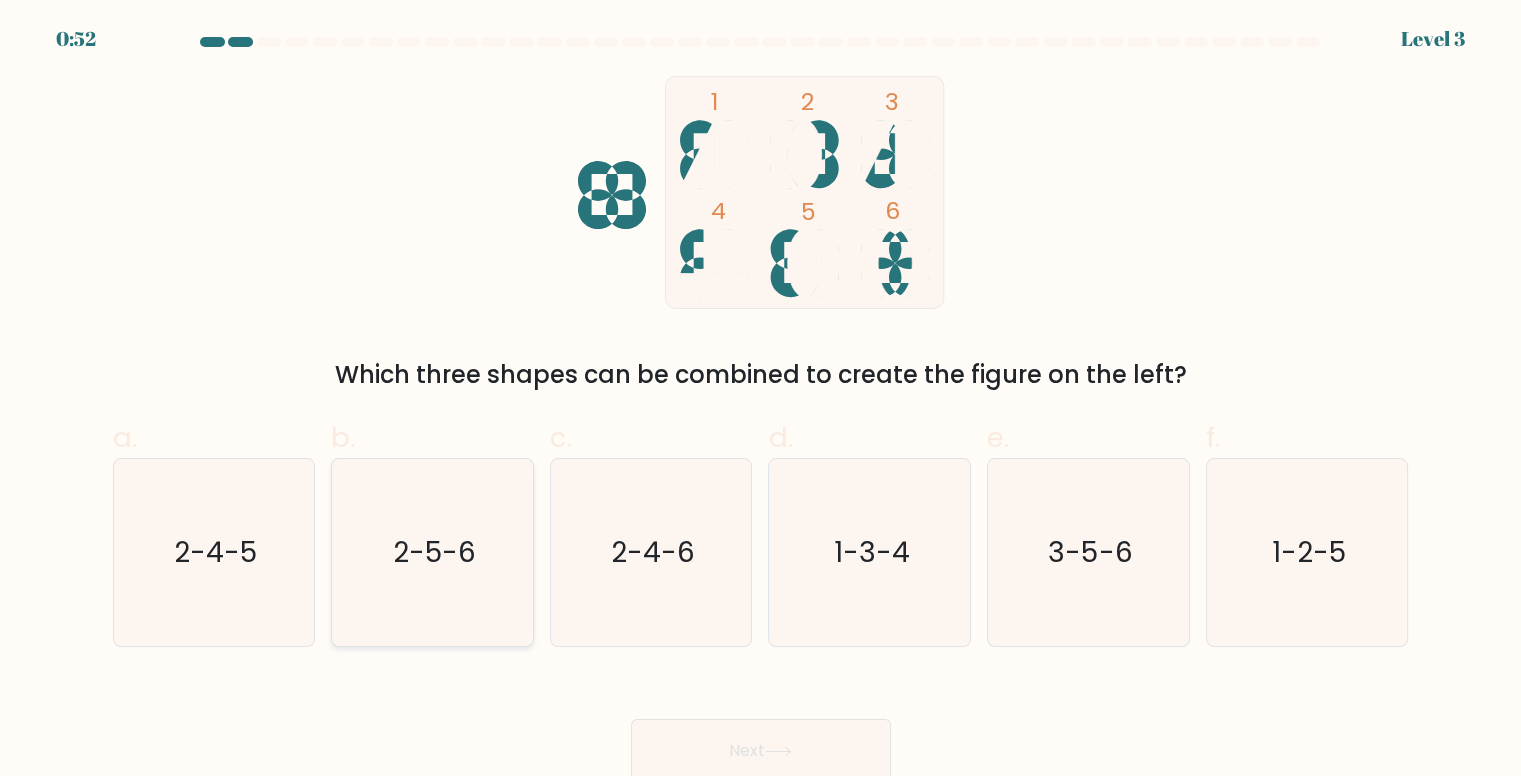 click on "2-5-6" 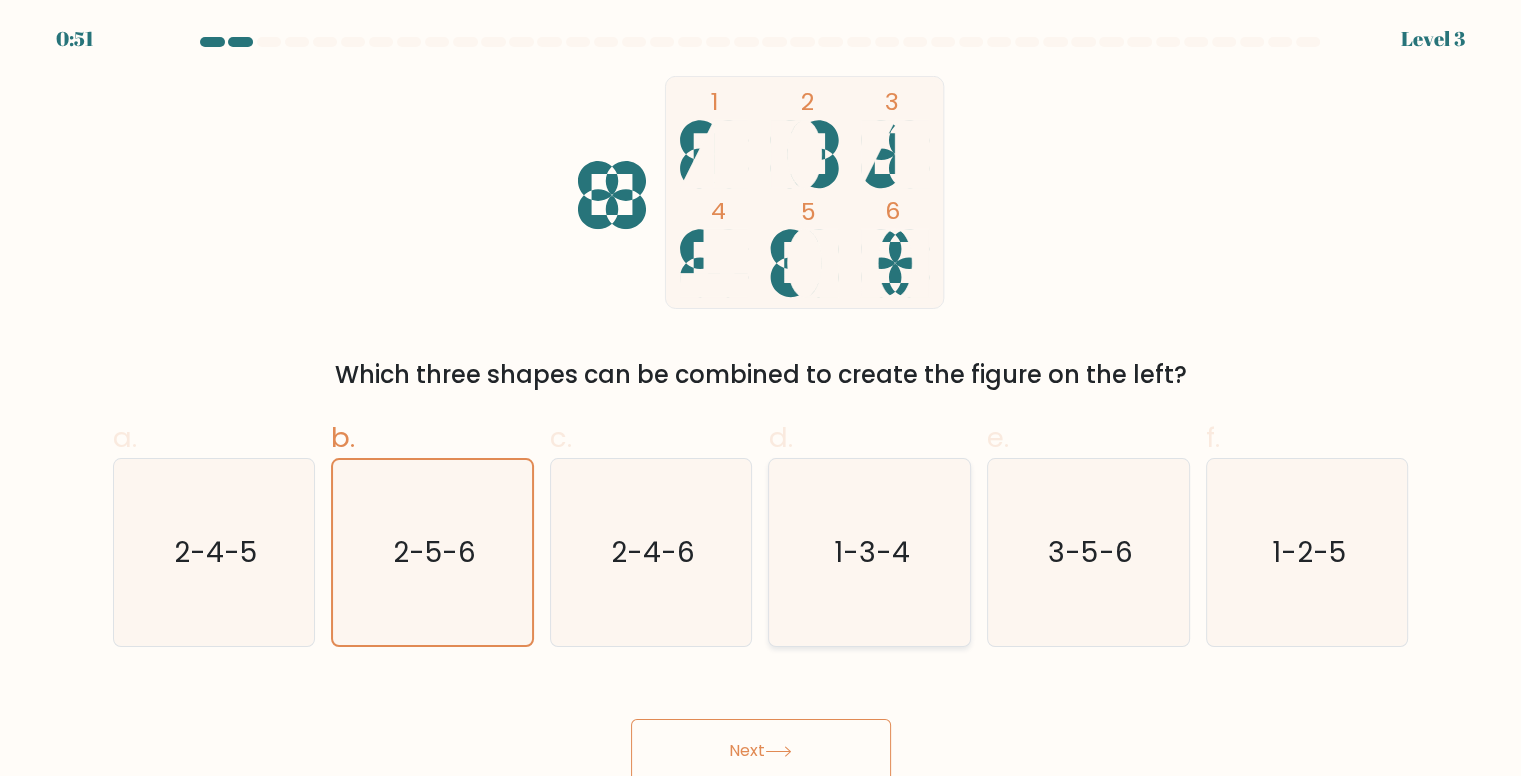 scroll, scrollTop: 8, scrollLeft: 0, axis: vertical 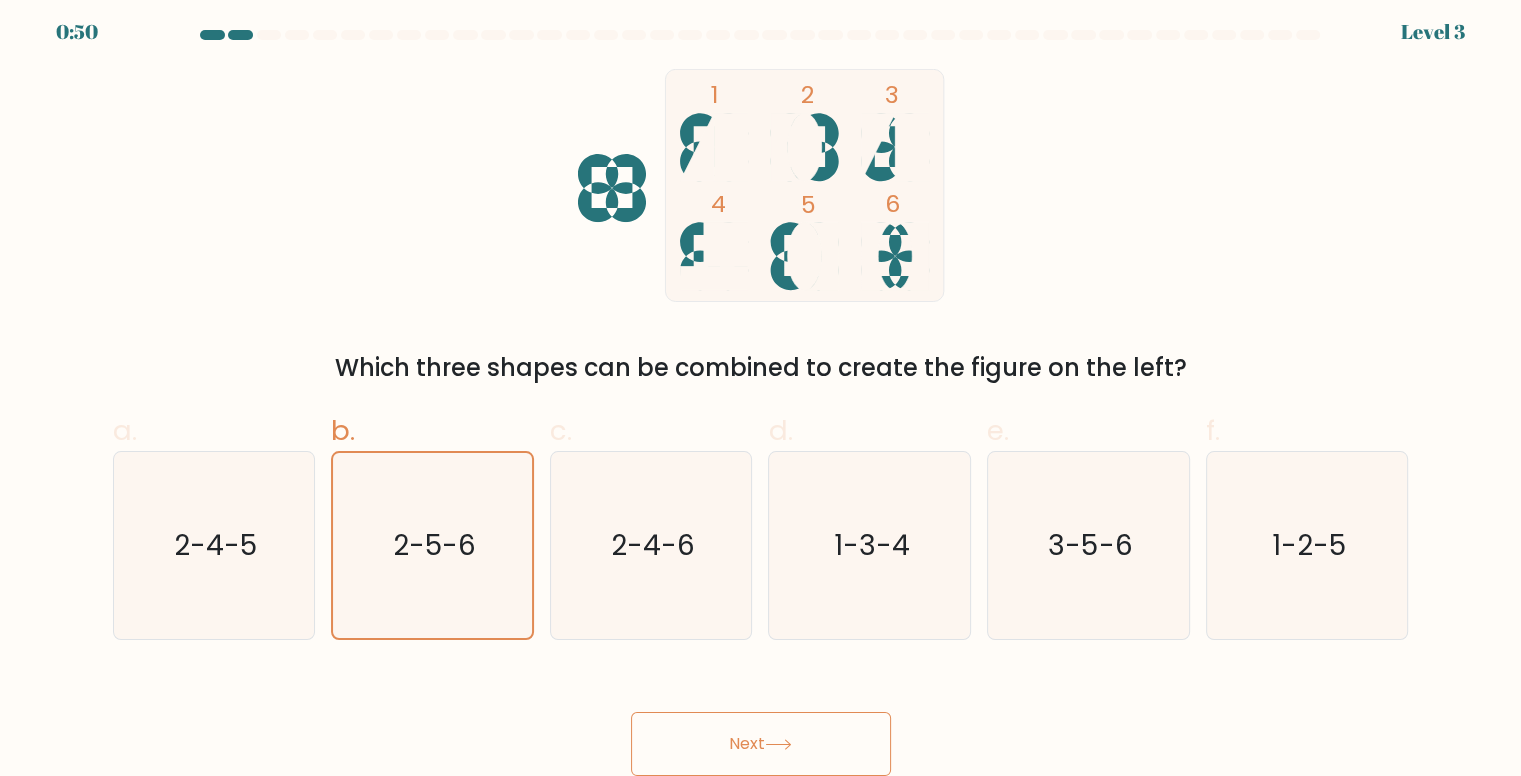 click on "Next" at bounding box center [761, 744] 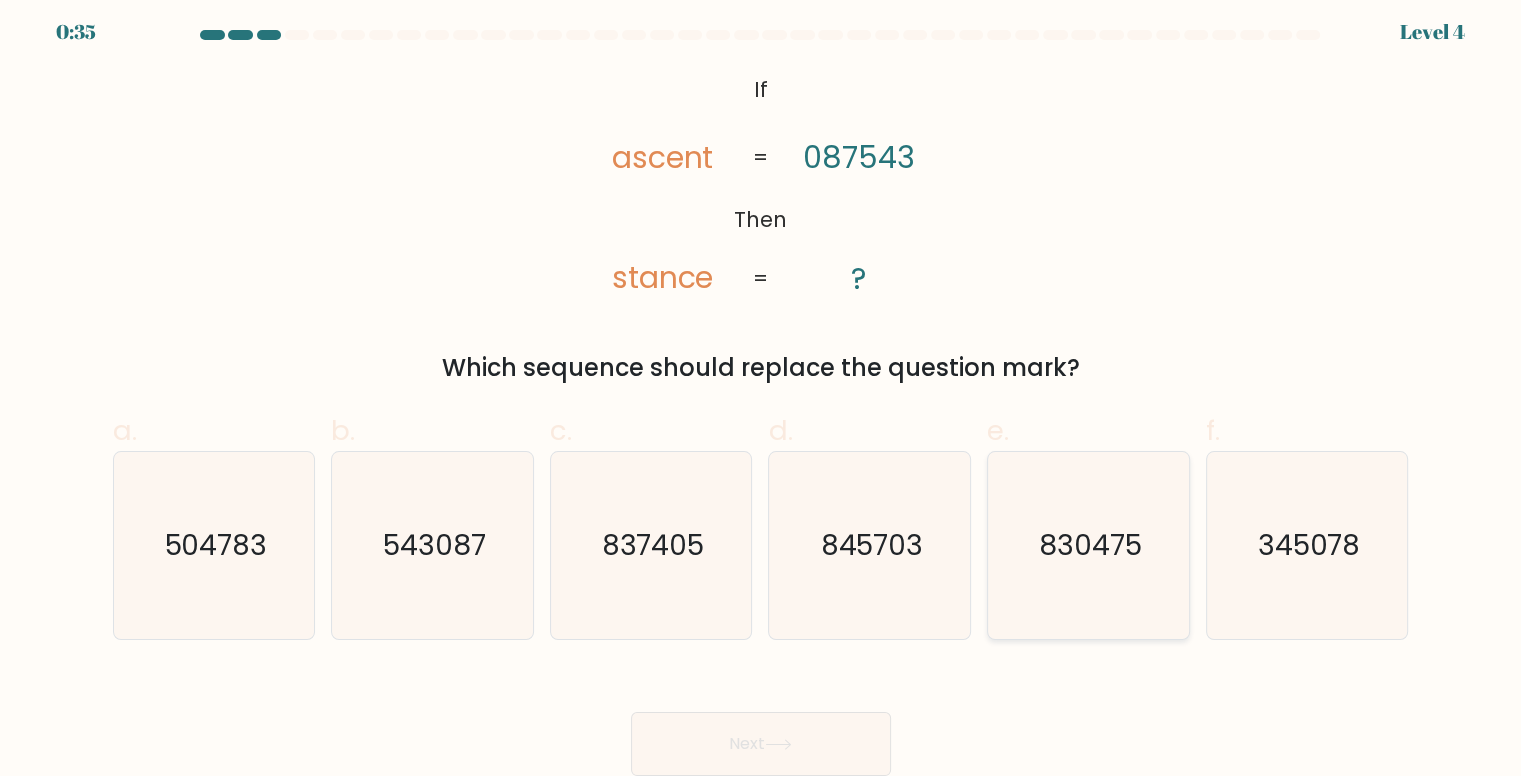 click on "830475" 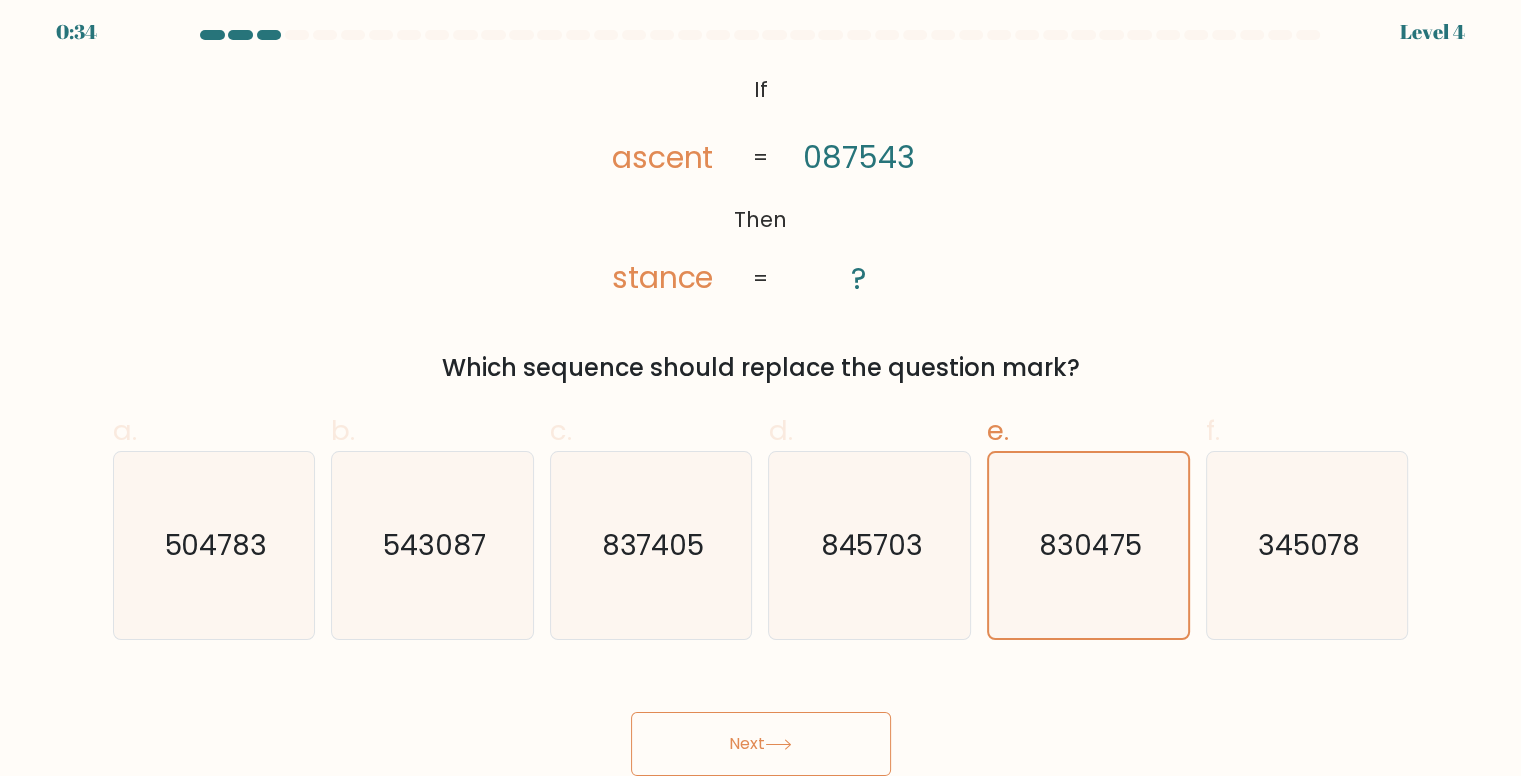 click on "Next" at bounding box center [761, 744] 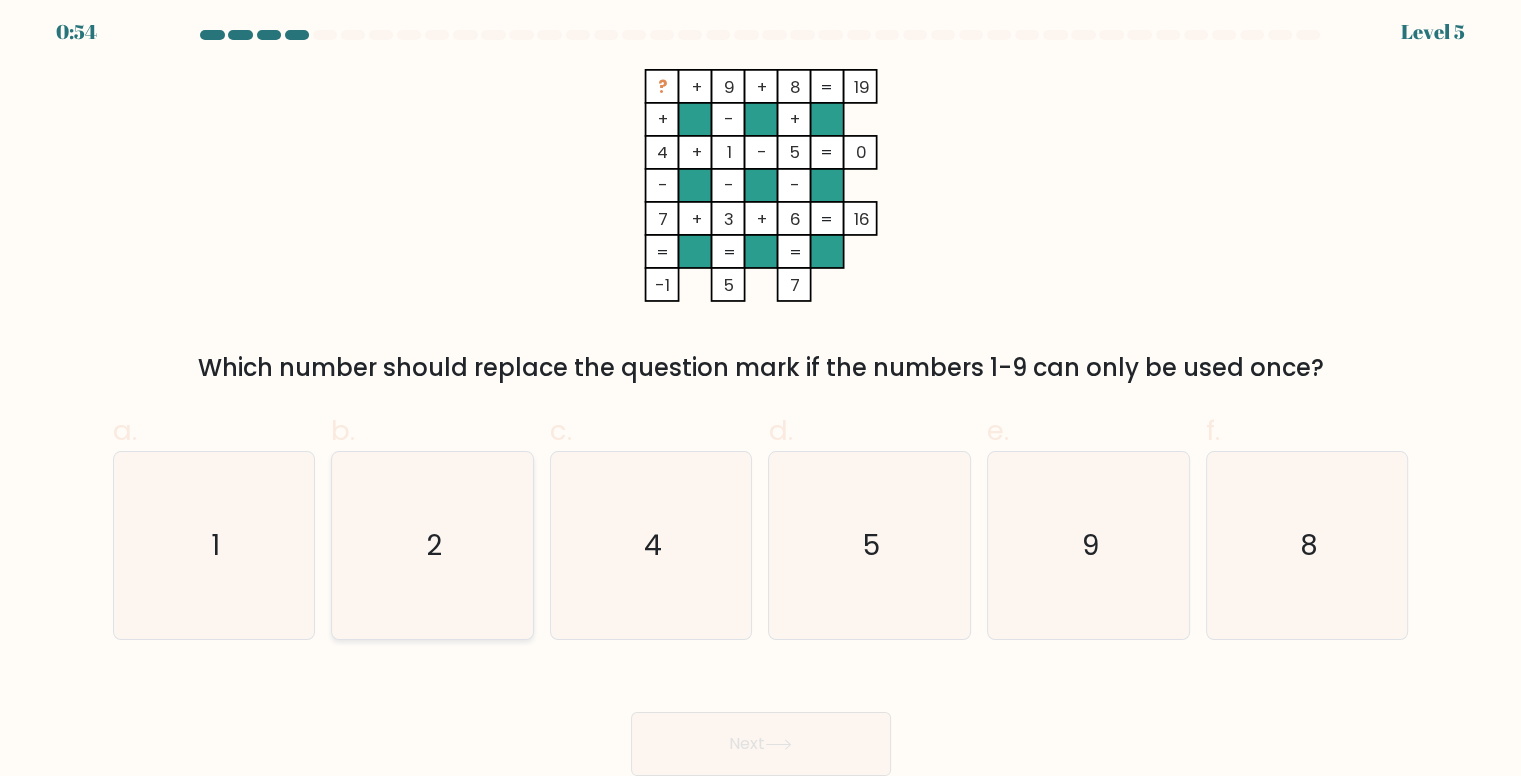 click on "2" 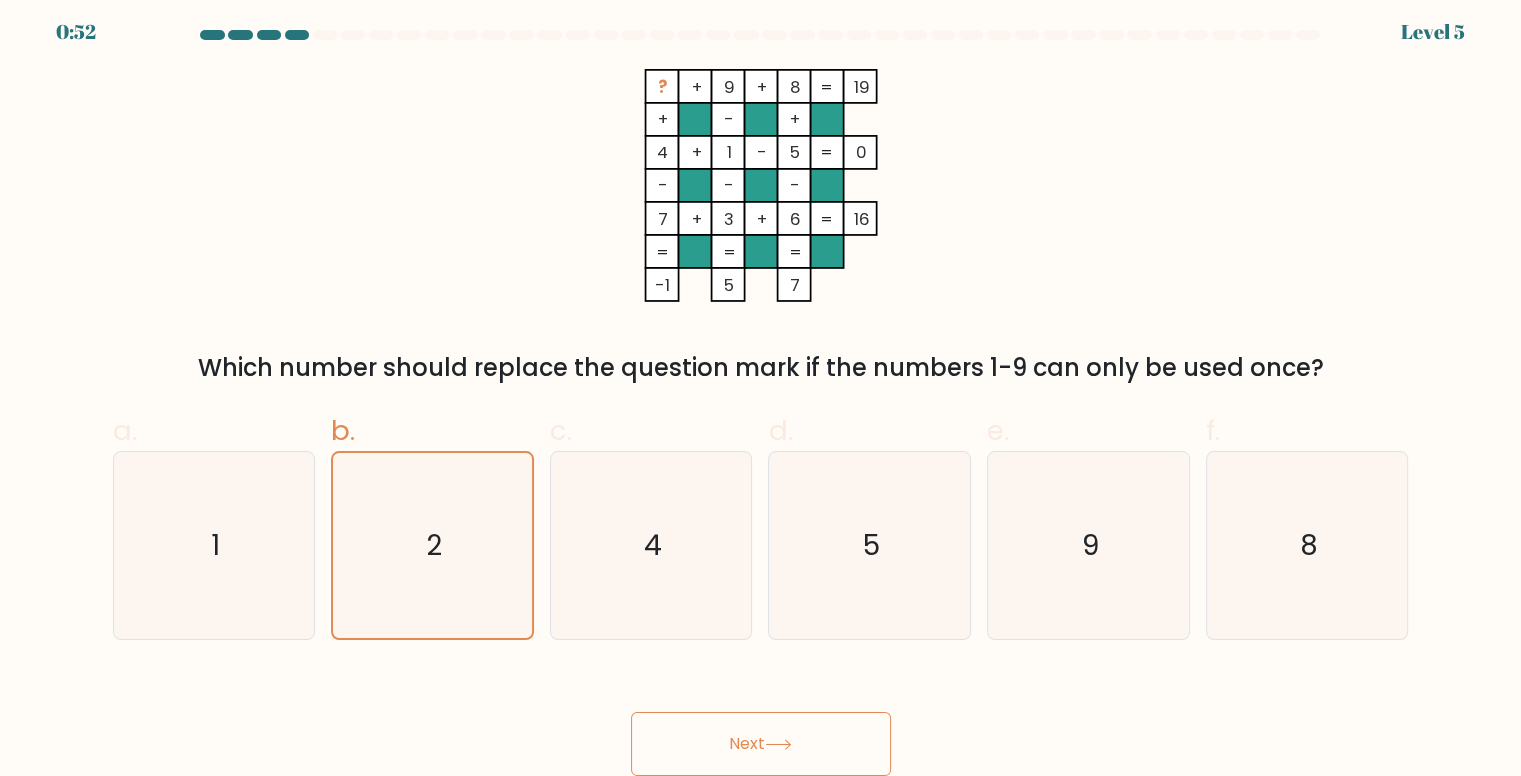 click on "Next" at bounding box center (761, 744) 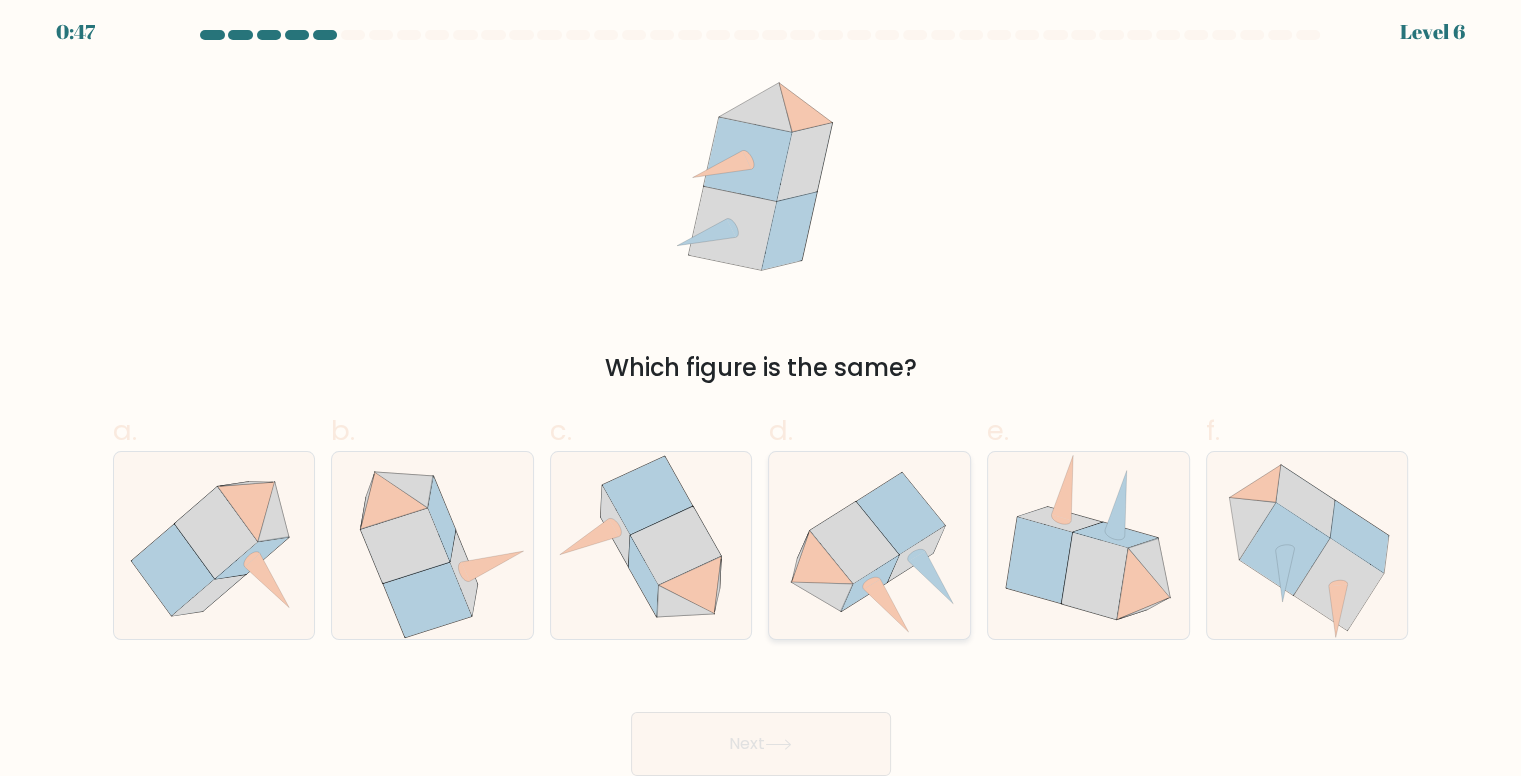 click 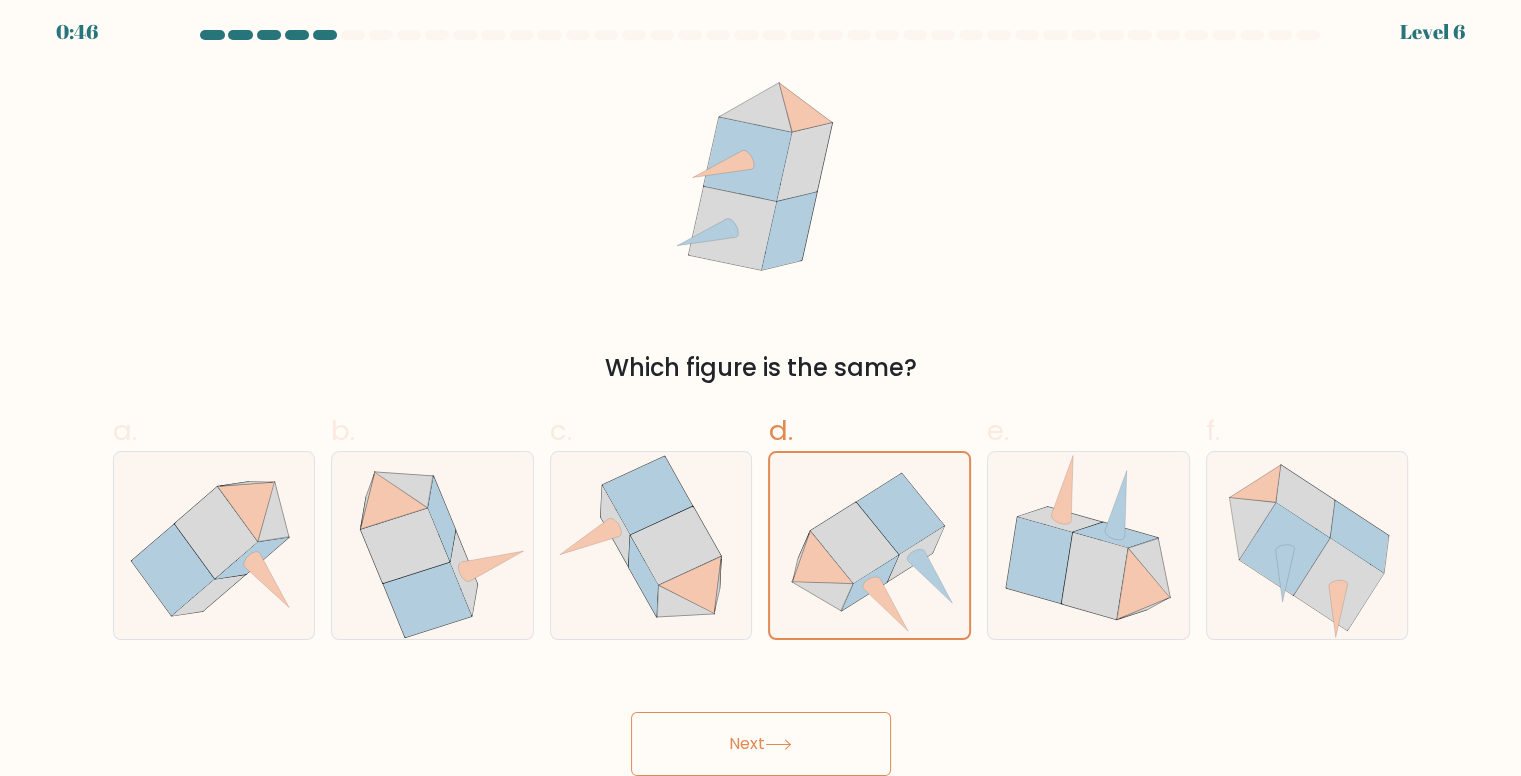 click on "Next" at bounding box center [761, 744] 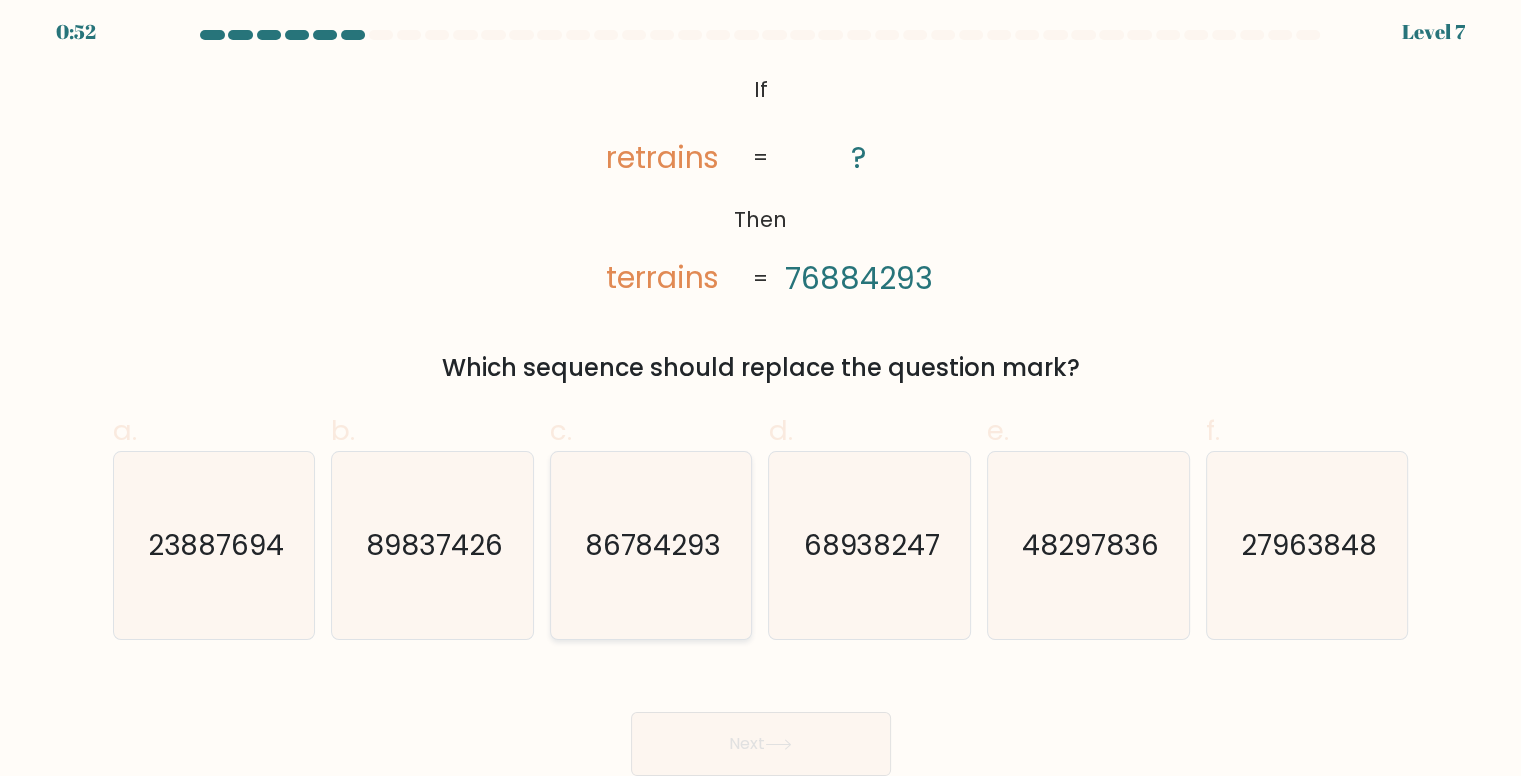 click on "86784293" 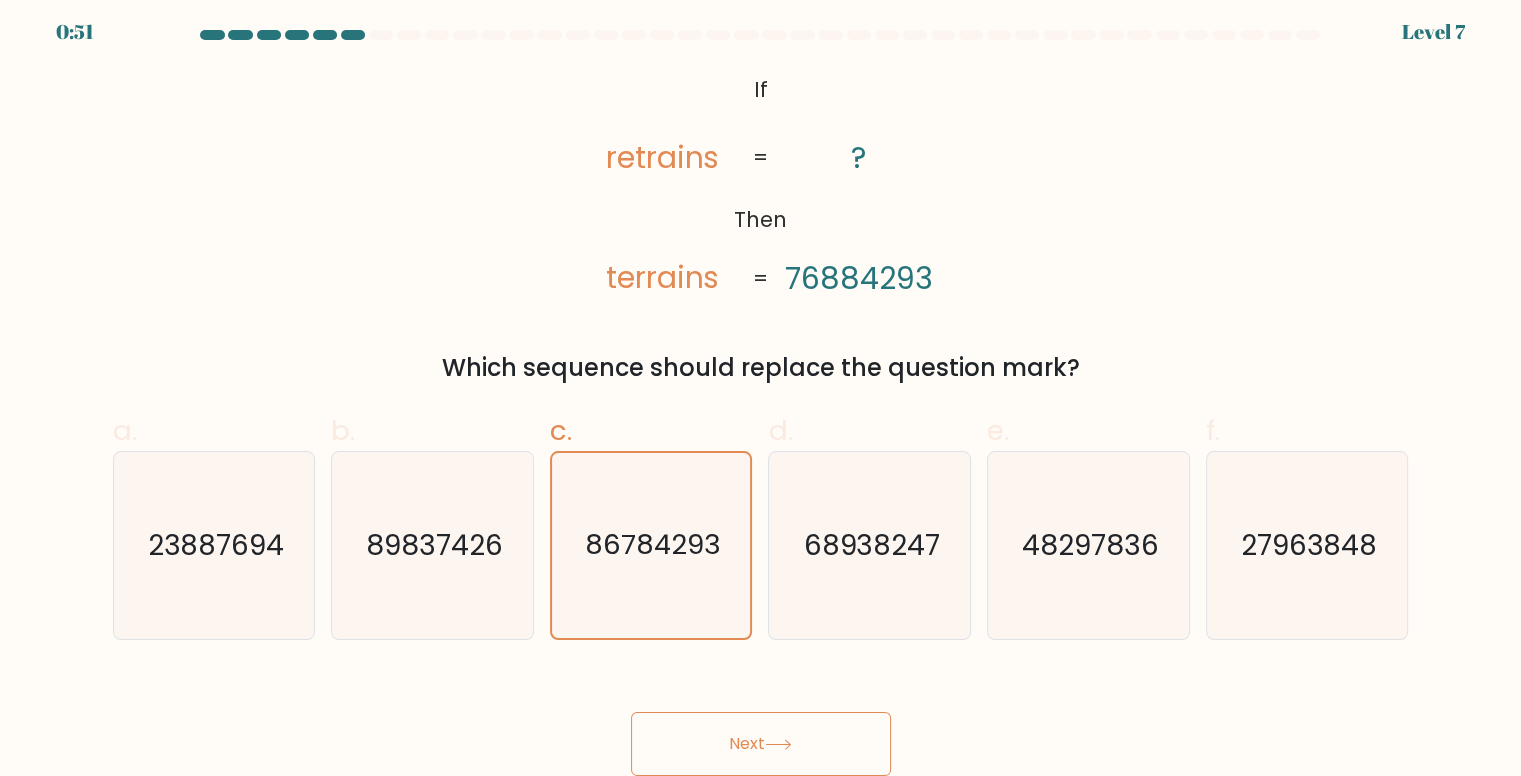 click on "Next" at bounding box center (761, 744) 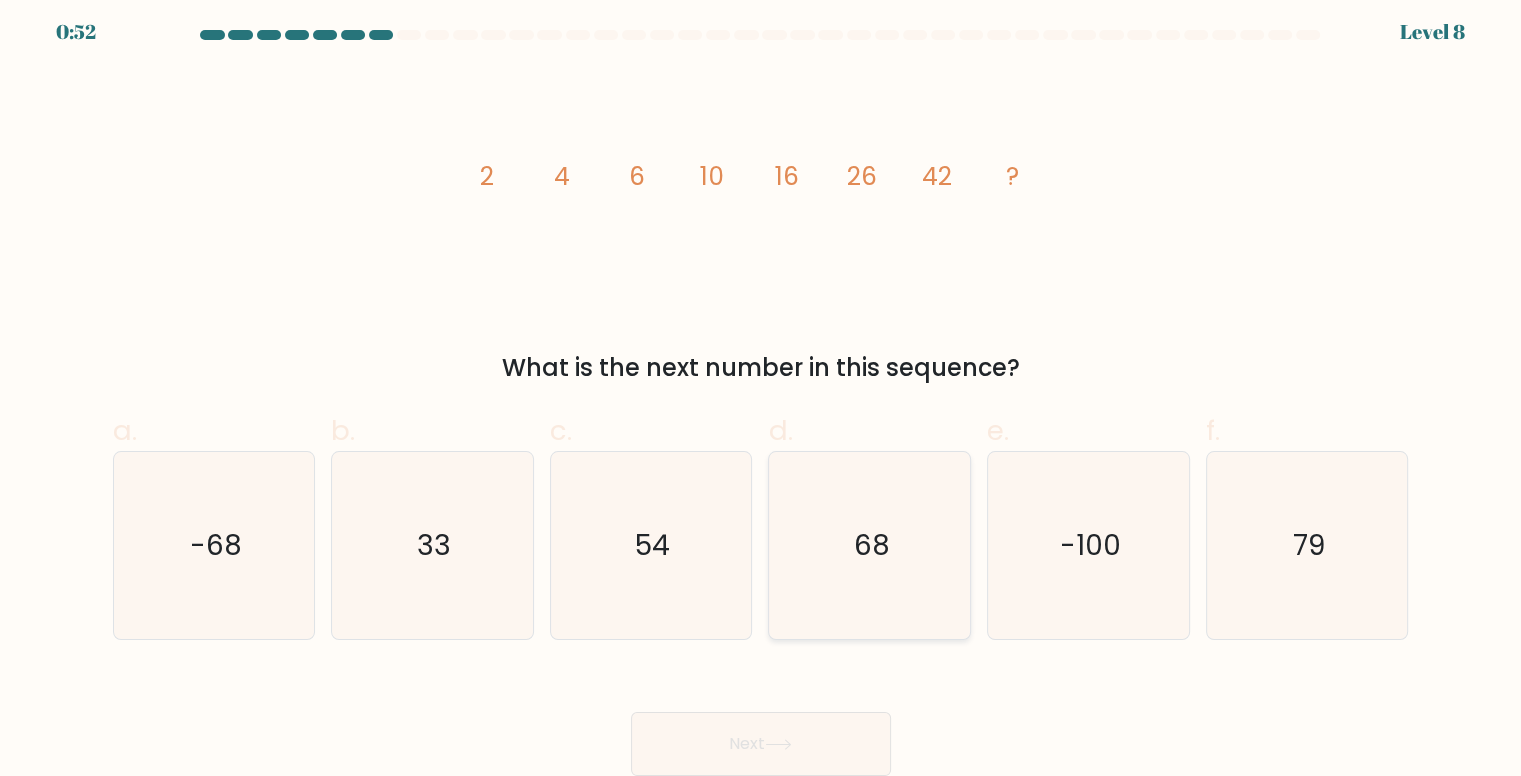 click on "68" 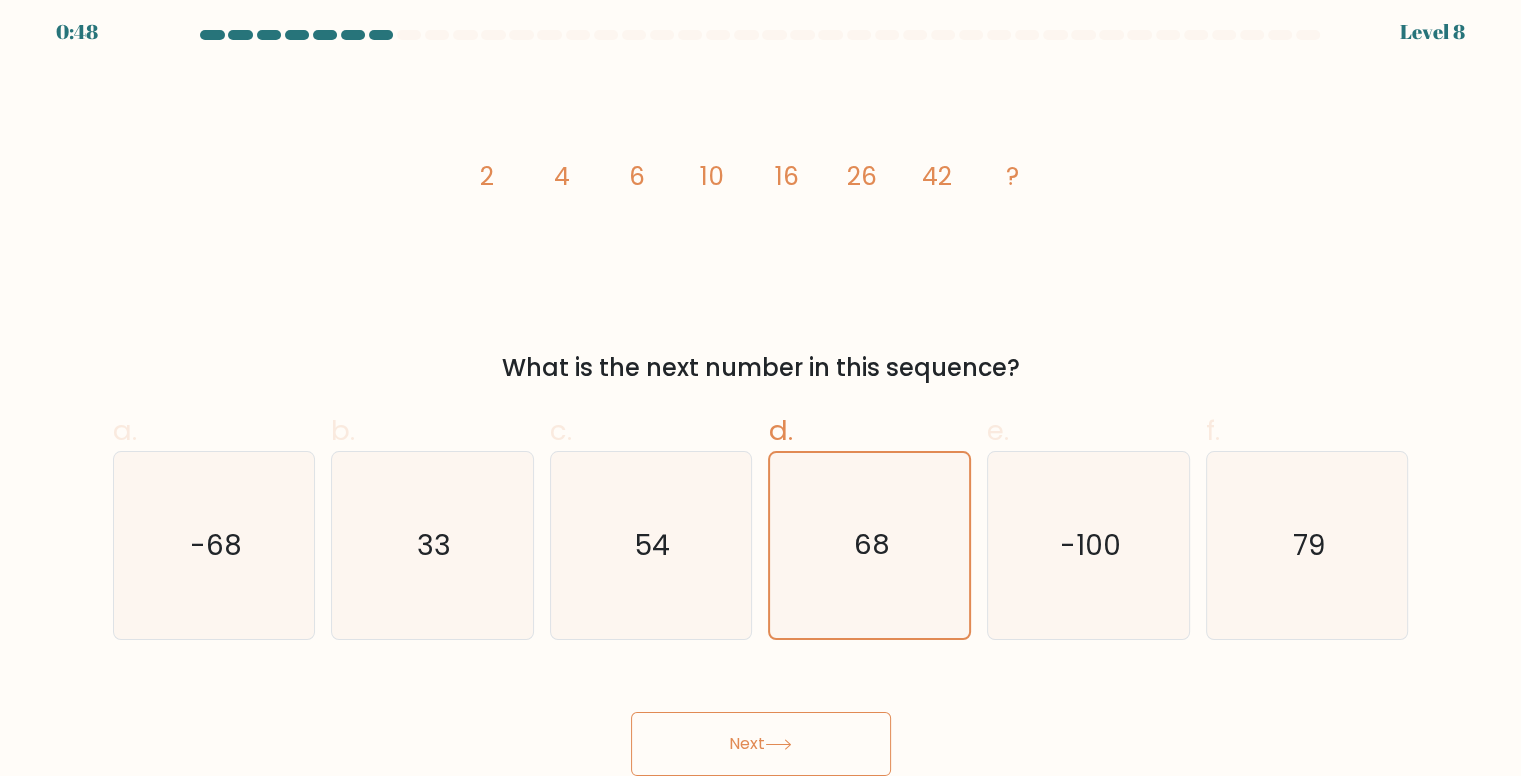 click on "Next" at bounding box center [761, 744] 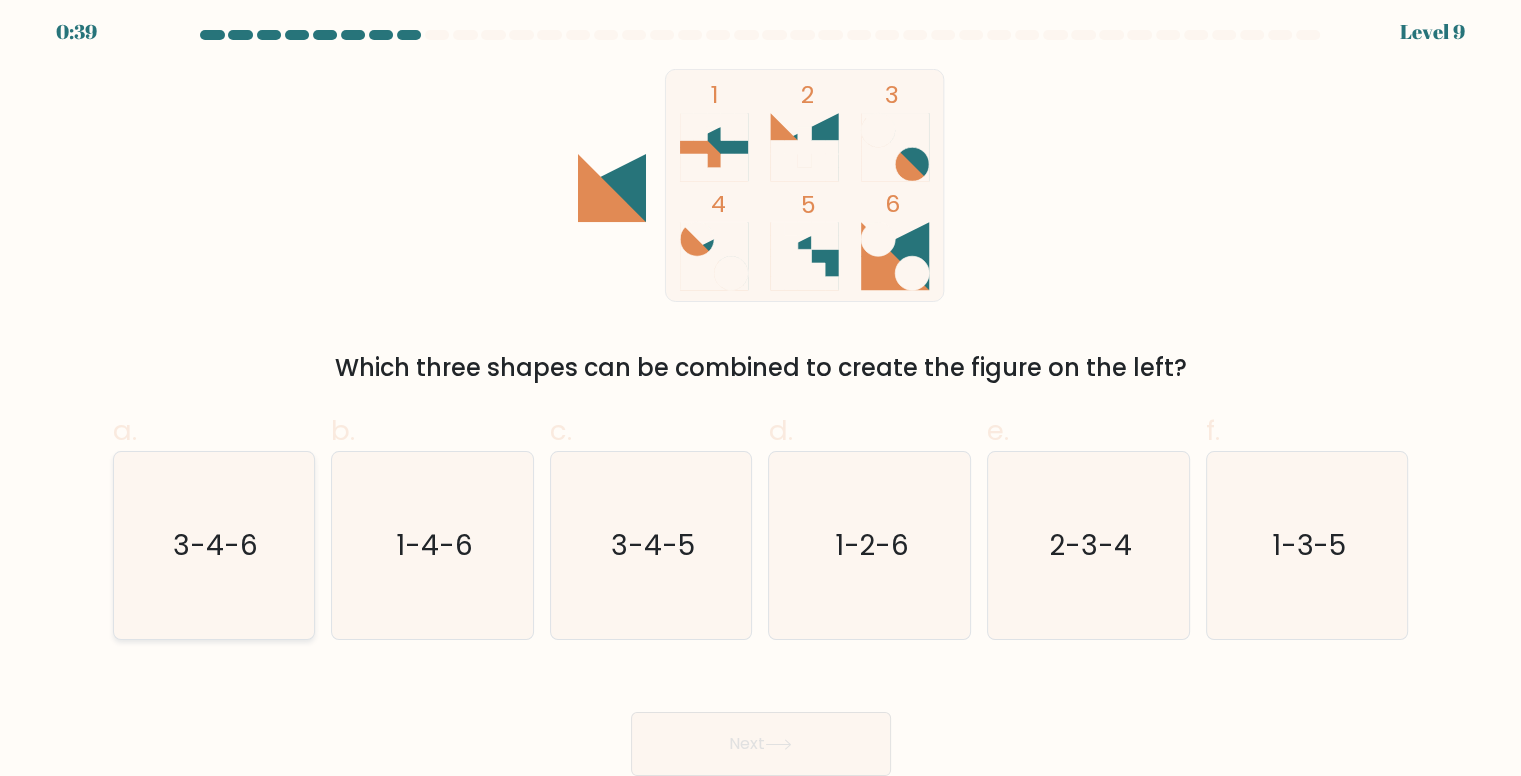 click on "3-4-6" 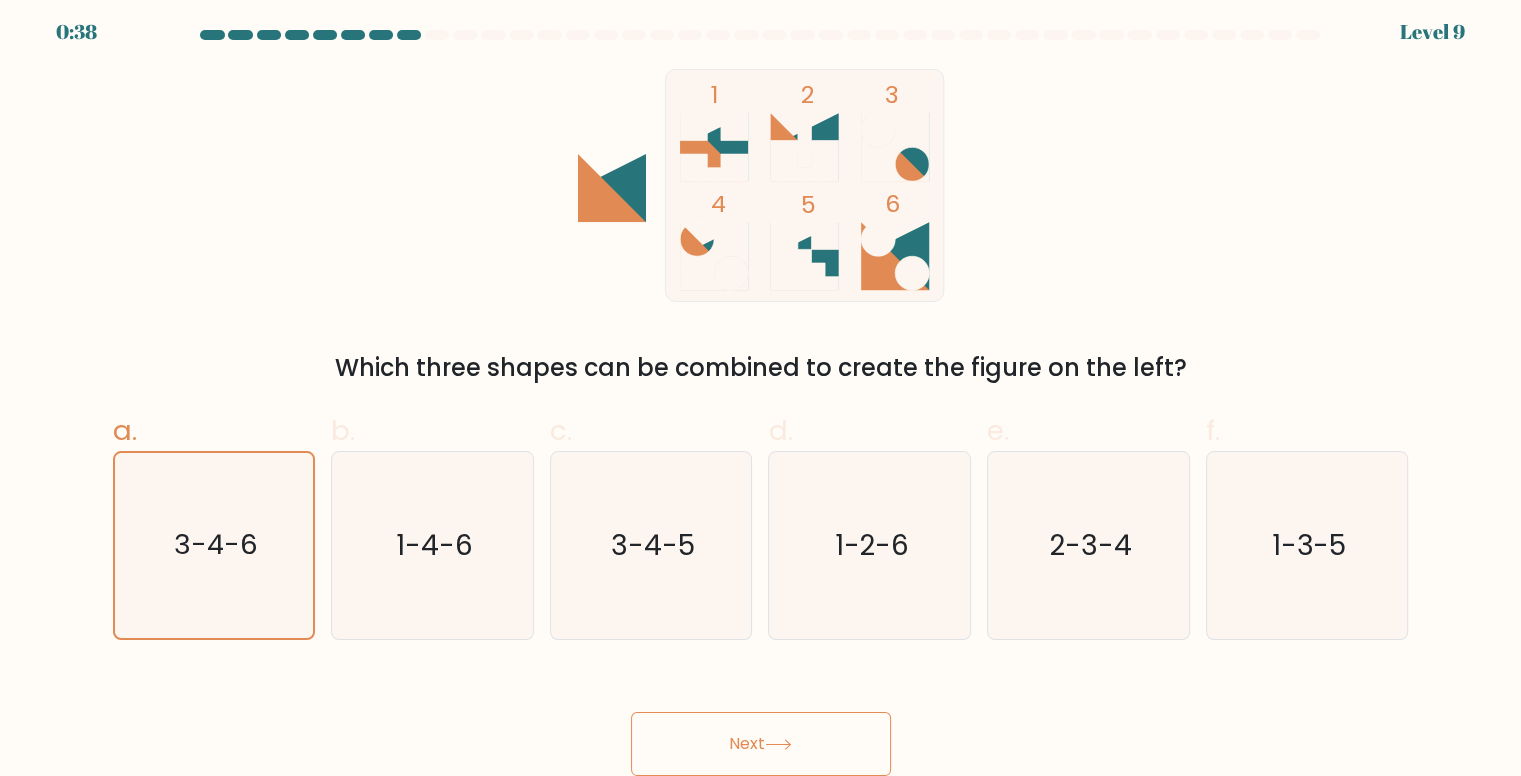 click on "Next" at bounding box center (761, 744) 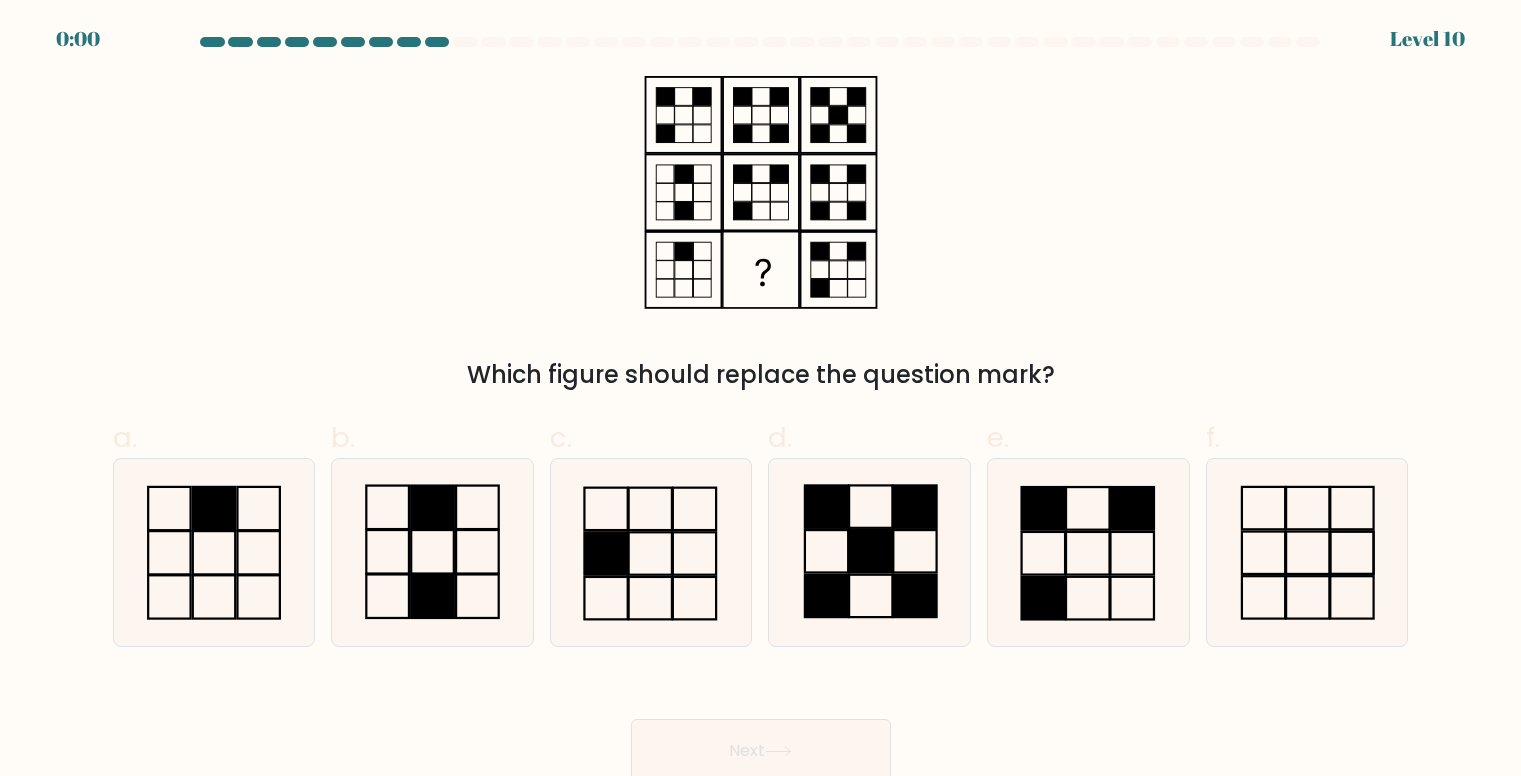 scroll, scrollTop: 0, scrollLeft: 0, axis: both 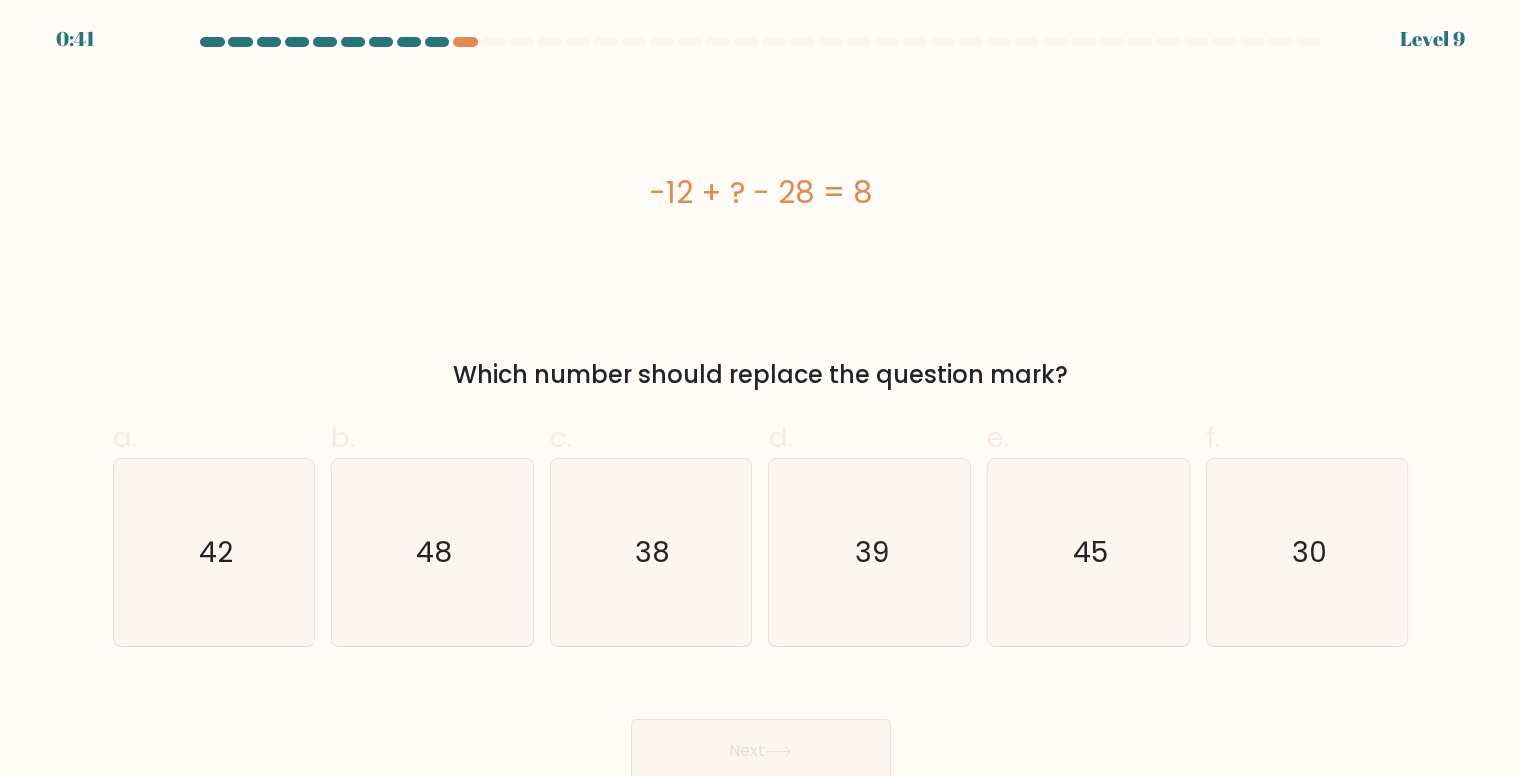 click at bounding box center [437, 42] 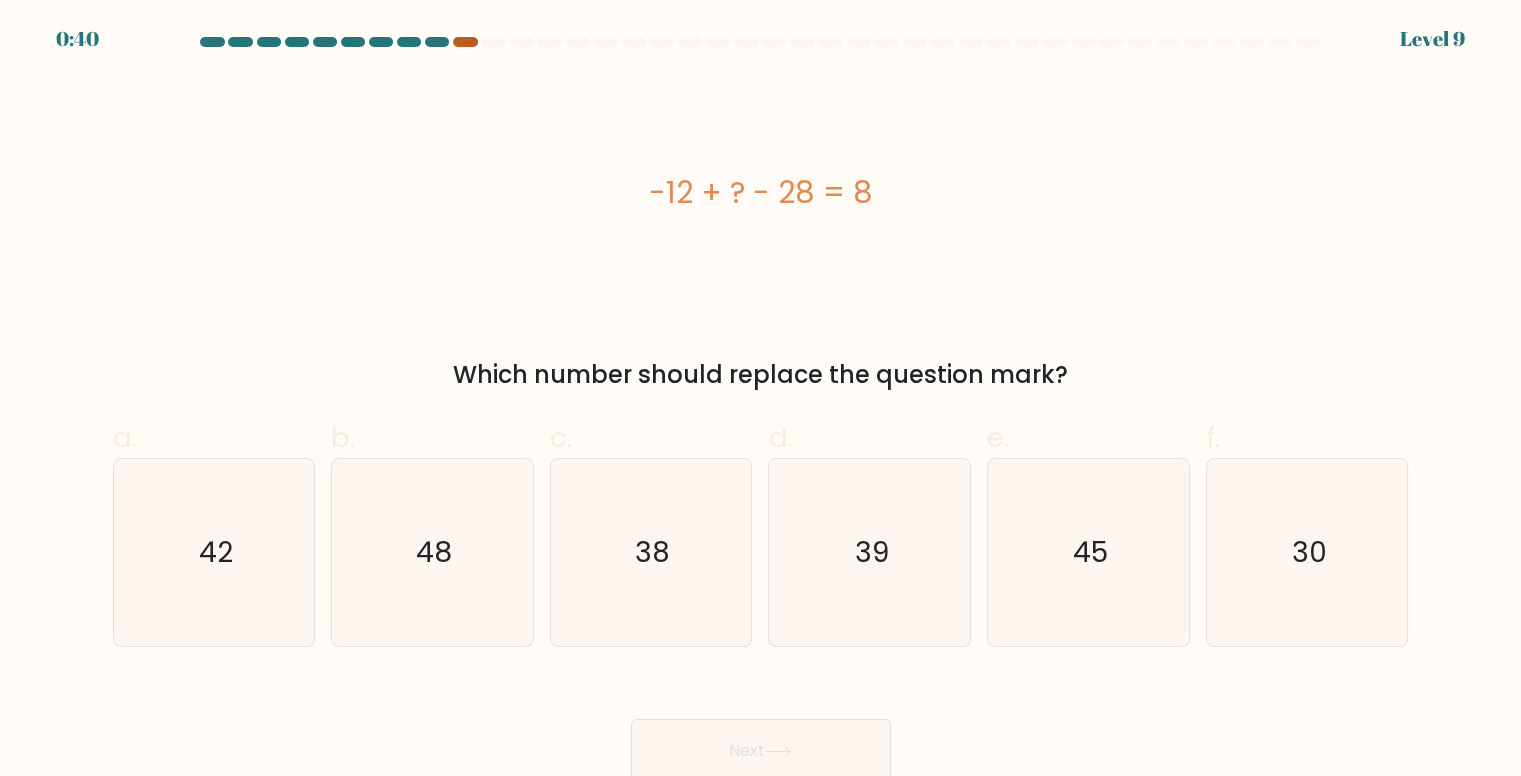 click at bounding box center [465, 42] 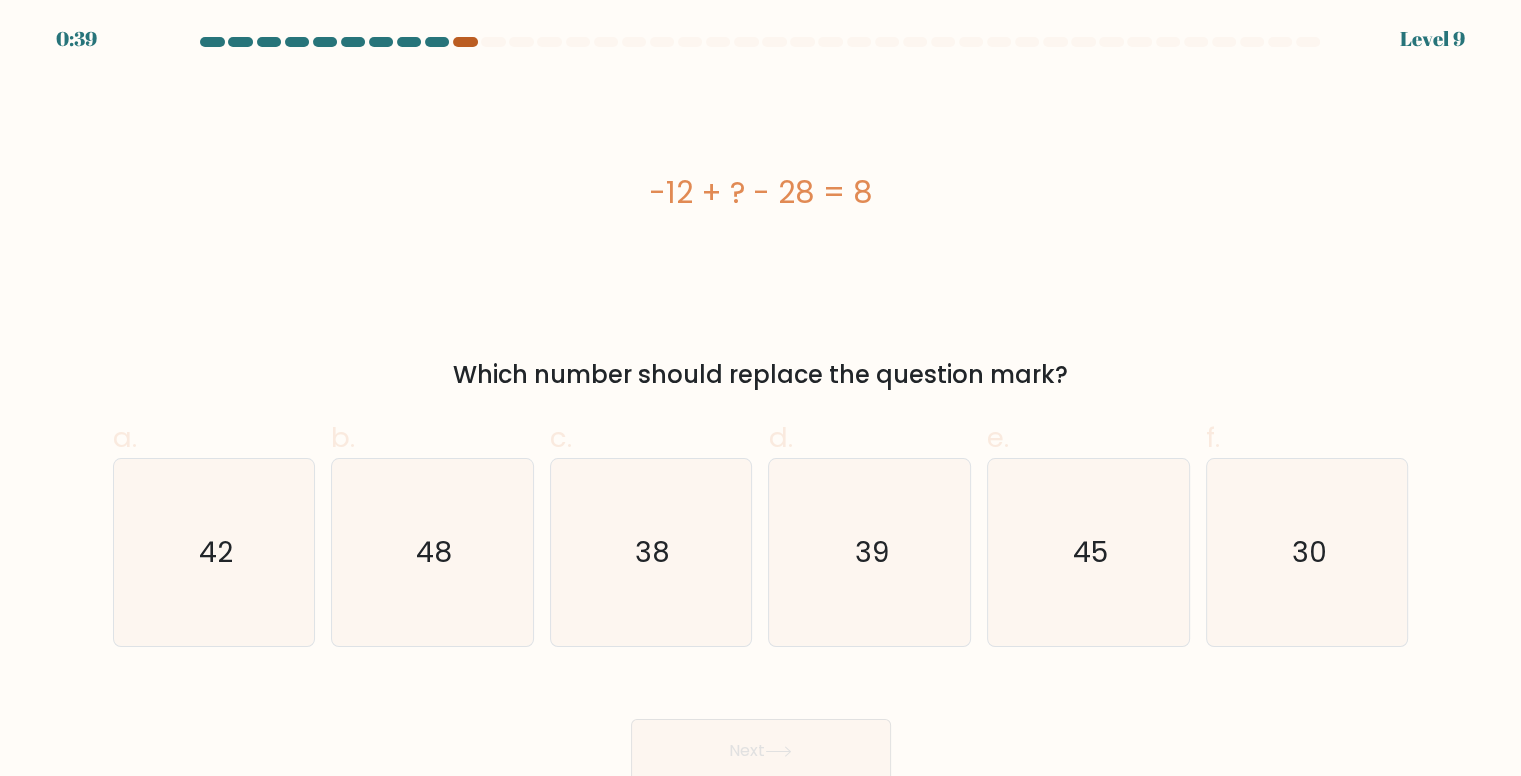 click at bounding box center [465, 42] 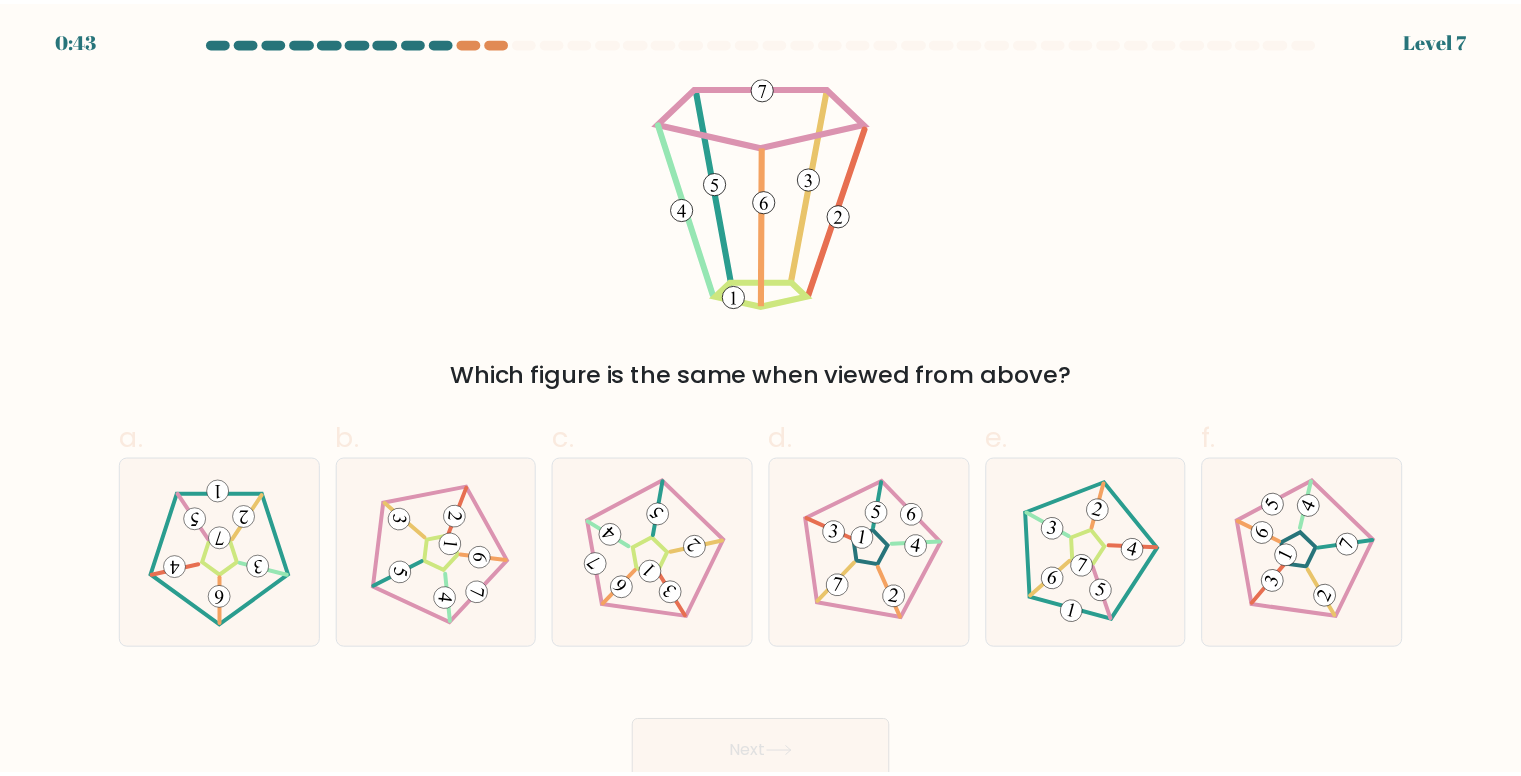scroll, scrollTop: 0, scrollLeft: 0, axis: both 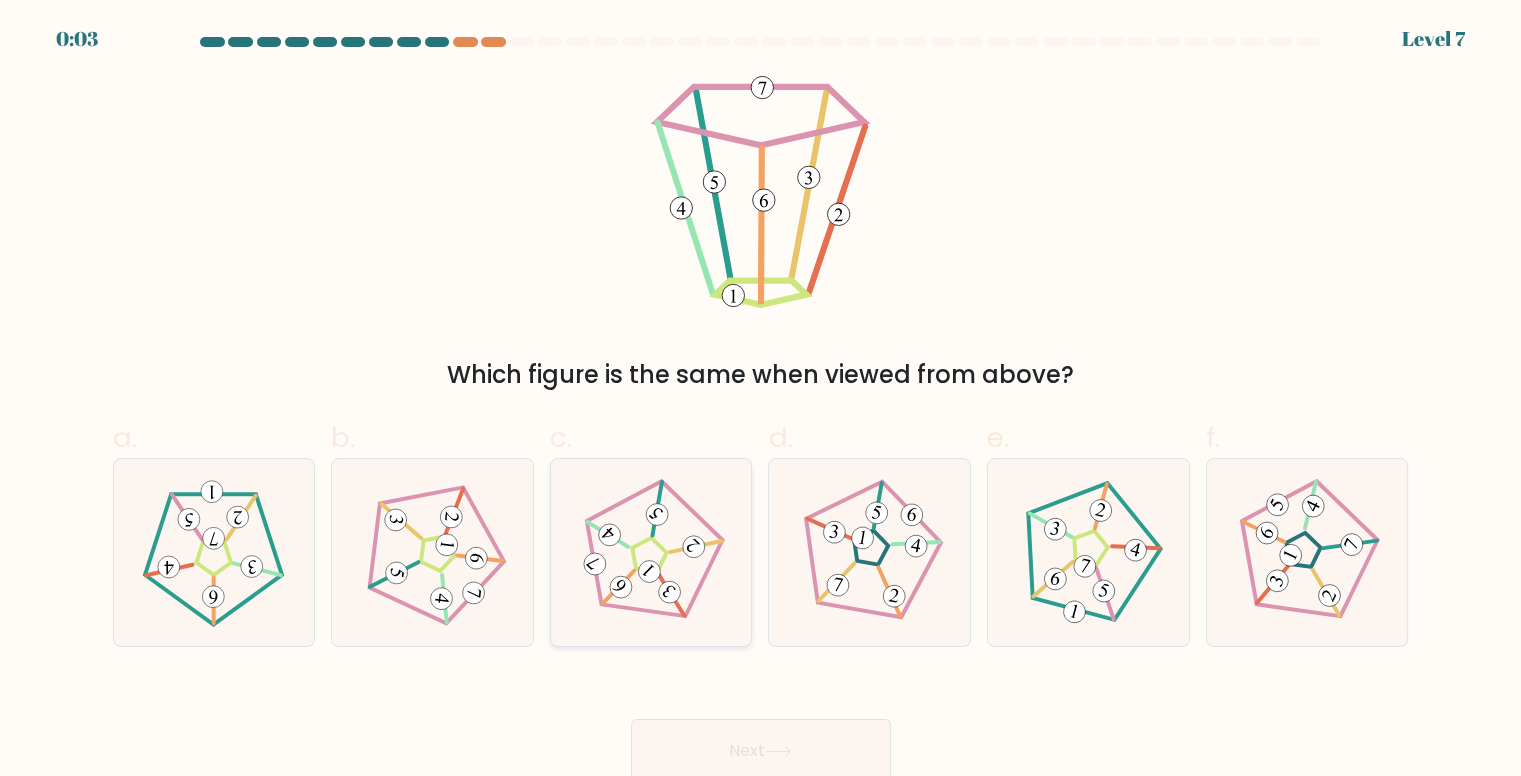 click at bounding box center (651, 552) 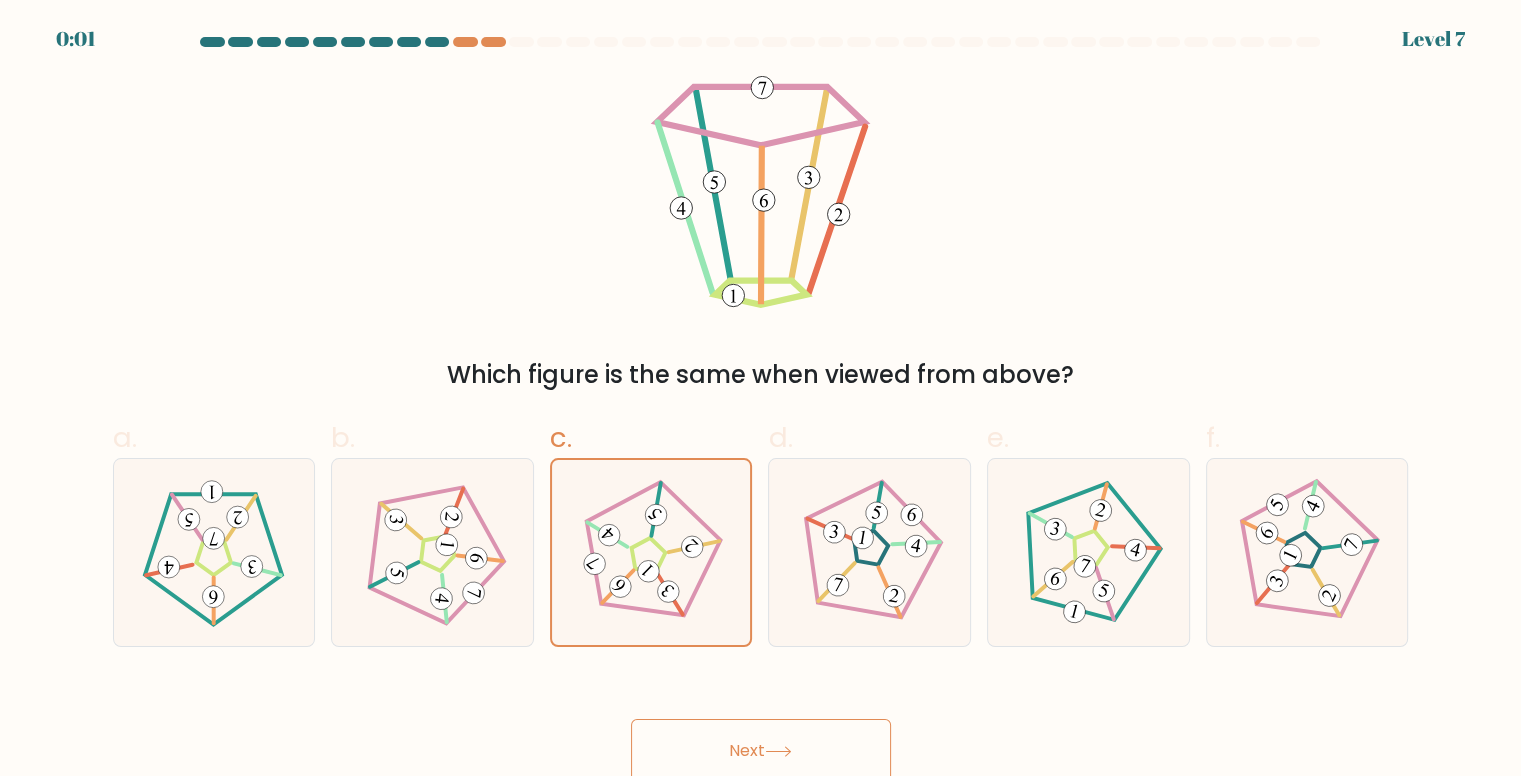 click on "Next" at bounding box center [761, 751] 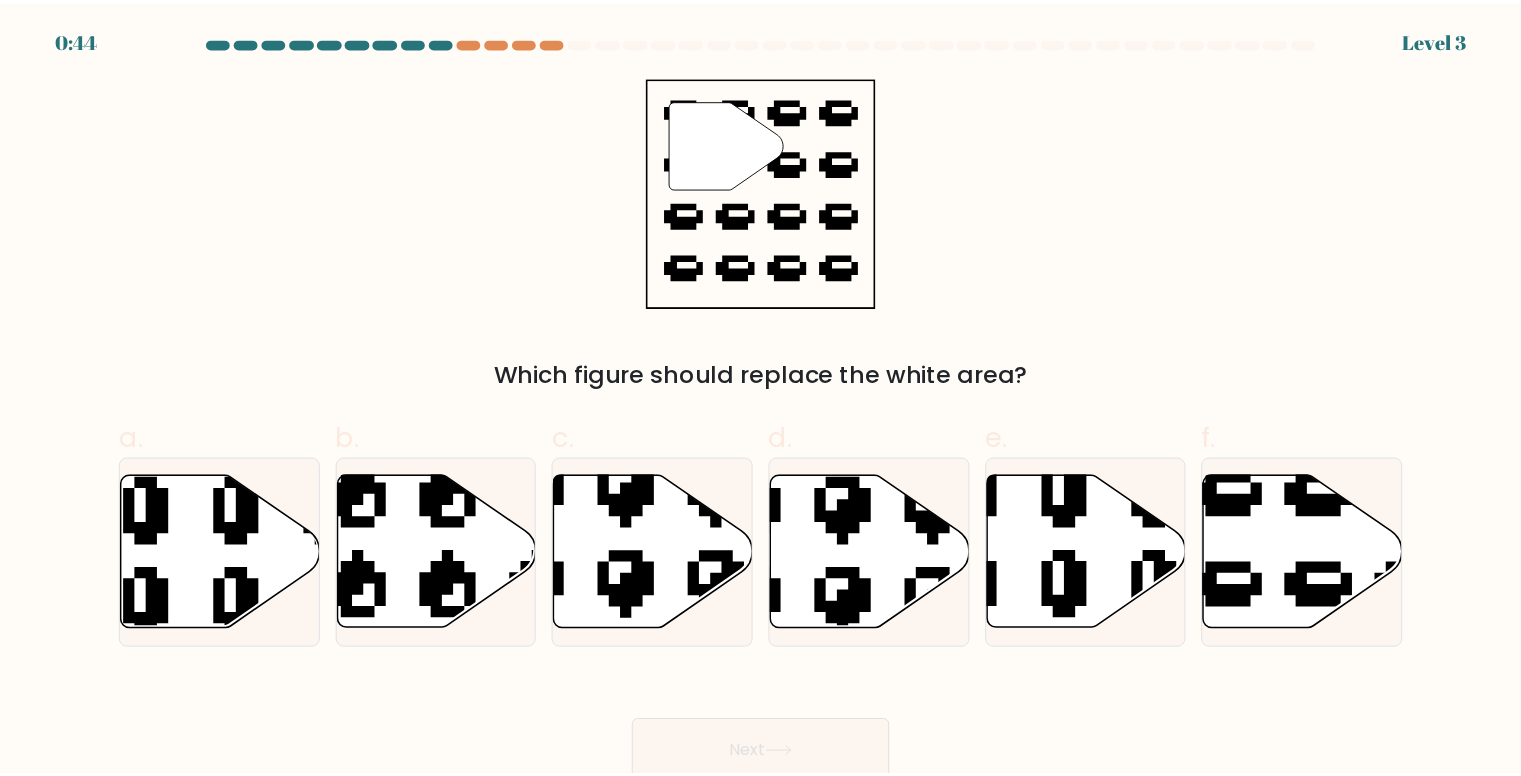 scroll, scrollTop: 0, scrollLeft: 0, axis: both 